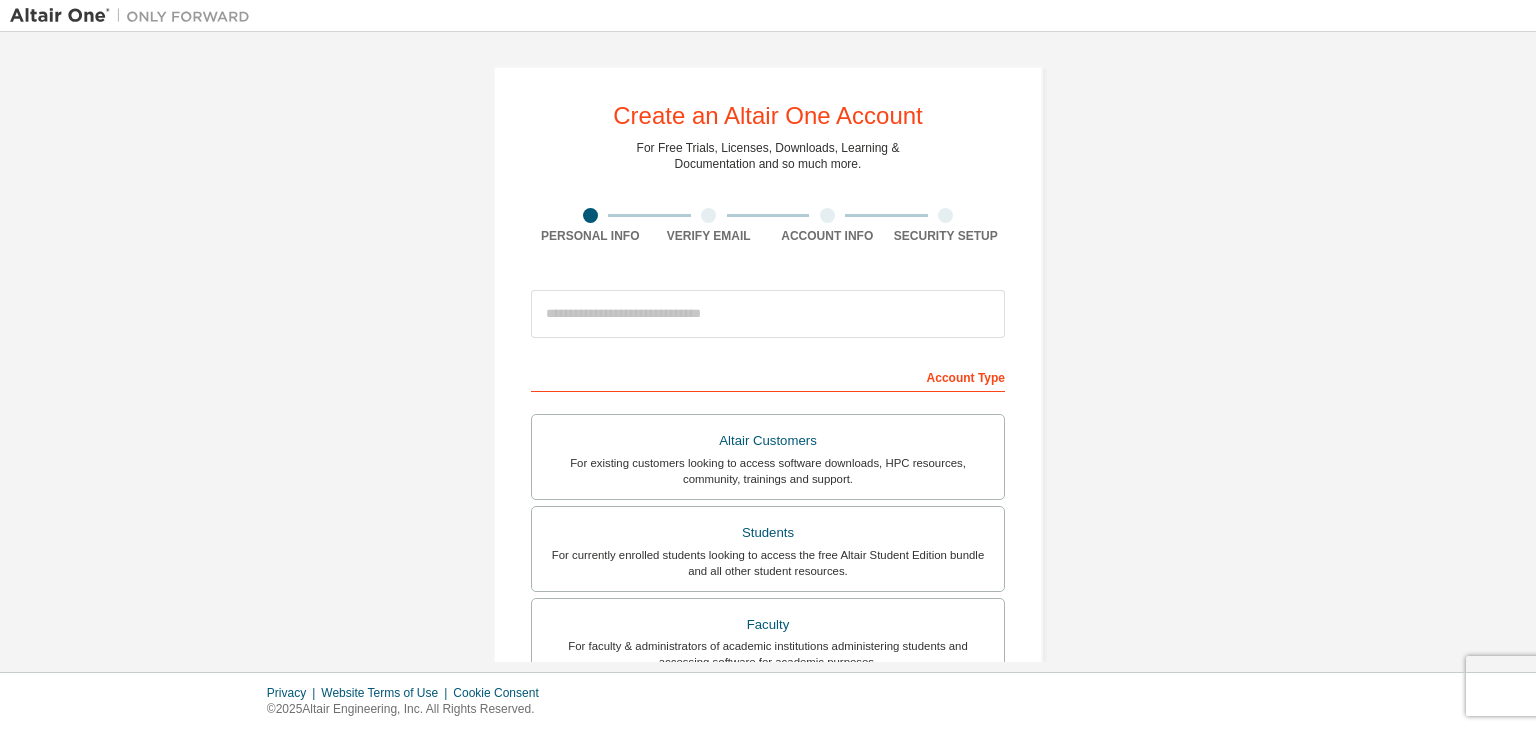 scroll, scrollTop: 0, scrollLeft: 0, axis: both 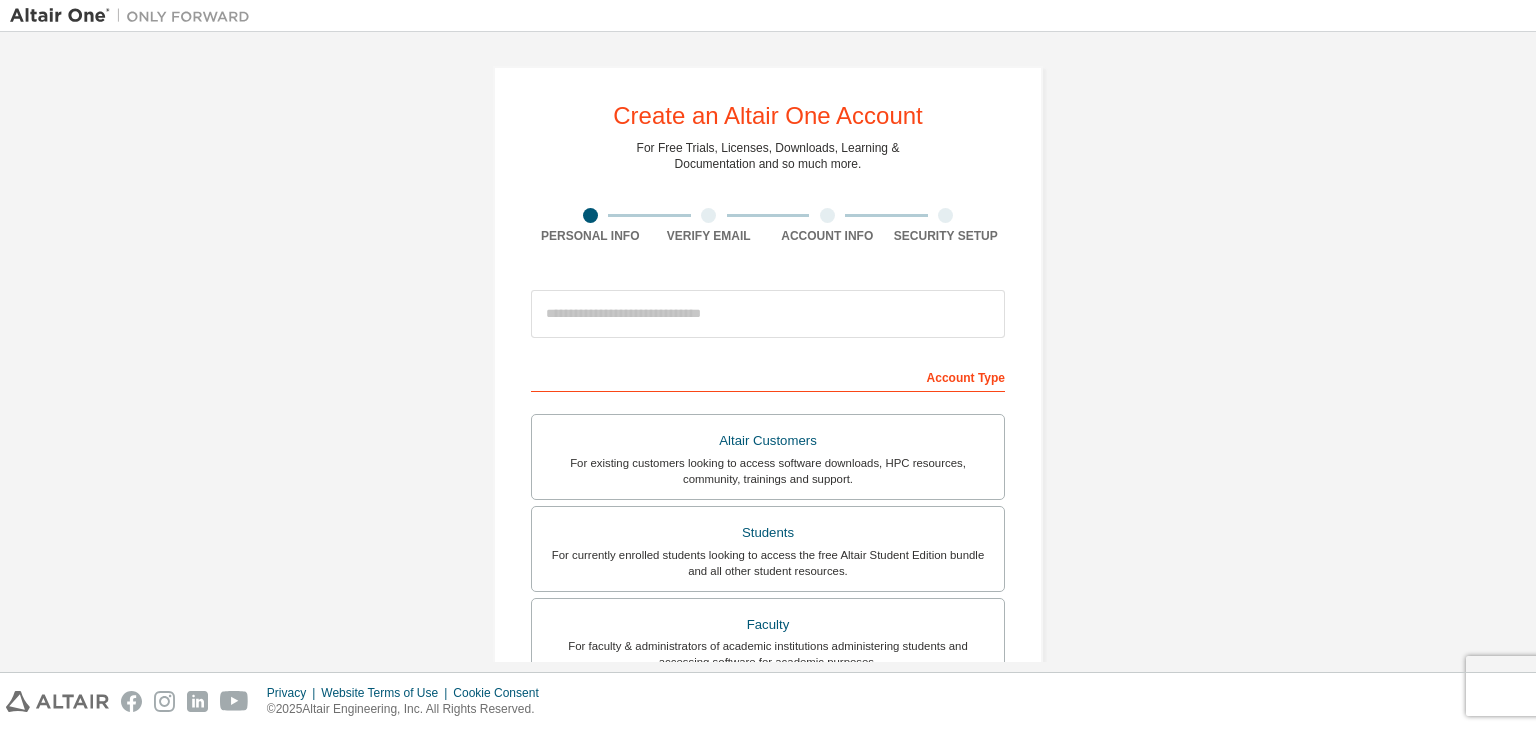 click at bounding box center [768, 314] 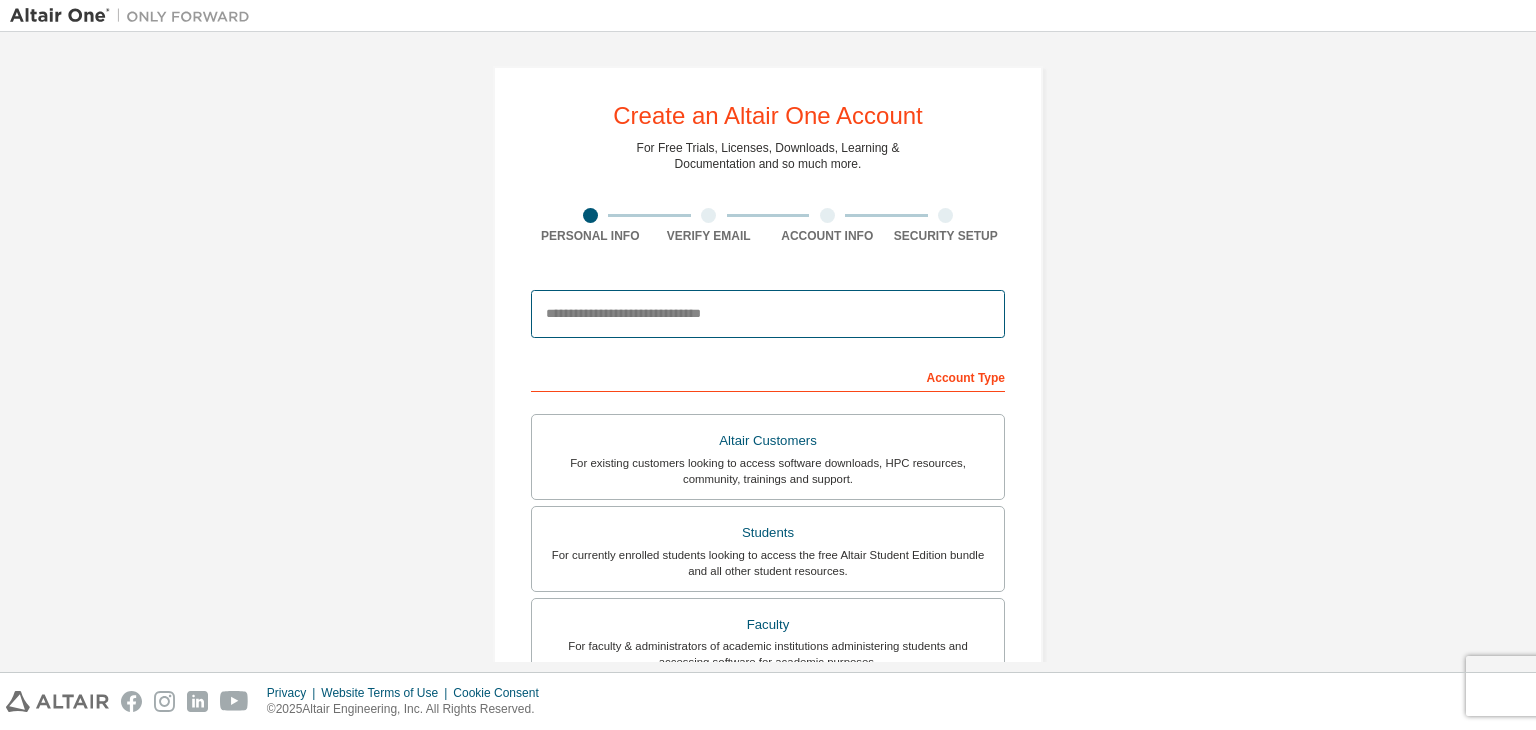 click at bounding box center (768, 314) 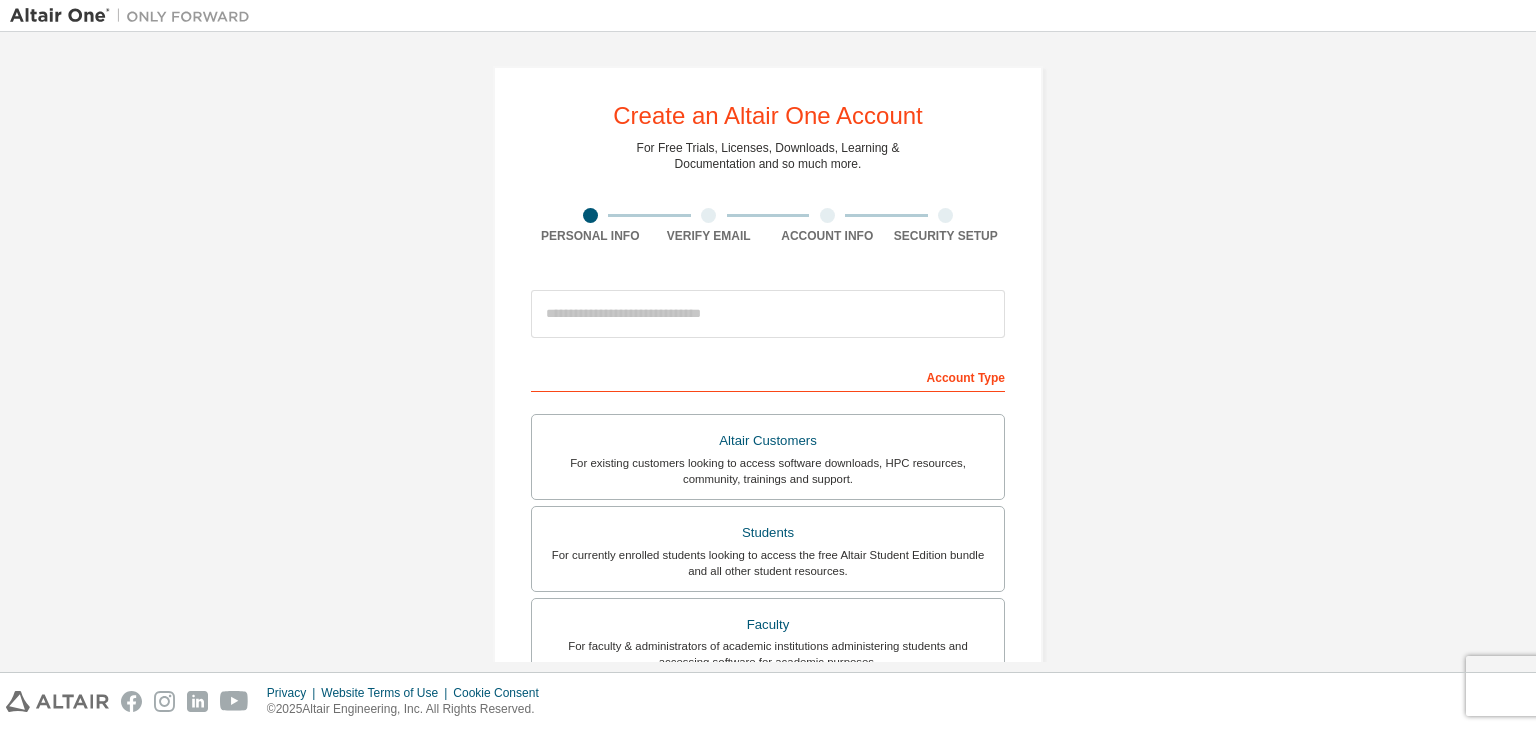 click on "Create an Altair One Account For Free Trials, Licenses, Downloads, Learning &  Documentation and so much more. Personal Info Verify Email Account Info Security Setup This is a federated email. No need to register a new account. You should be able to  login  by using your company's SSO credentials. Email already exists. Please try to  login  instead. Account Type Altair Customers For existing customers looking to access software downloads, HPC resources, community, trainings and support. Students For currently enrolled students looking to access the free Altair Student Edition bundle and all other student resources. Faculty For faculty & administrators of academic institutions administering students and accessing software for academic purposes. Everyone else For individuals, businesses and everyone else looking to try Altair software and explore our product offerings. Your Profile First Name Last Name Job Title Please provide State/Province to help us route sales and support resources to you more efficiently." at bounding box center [768, 571] 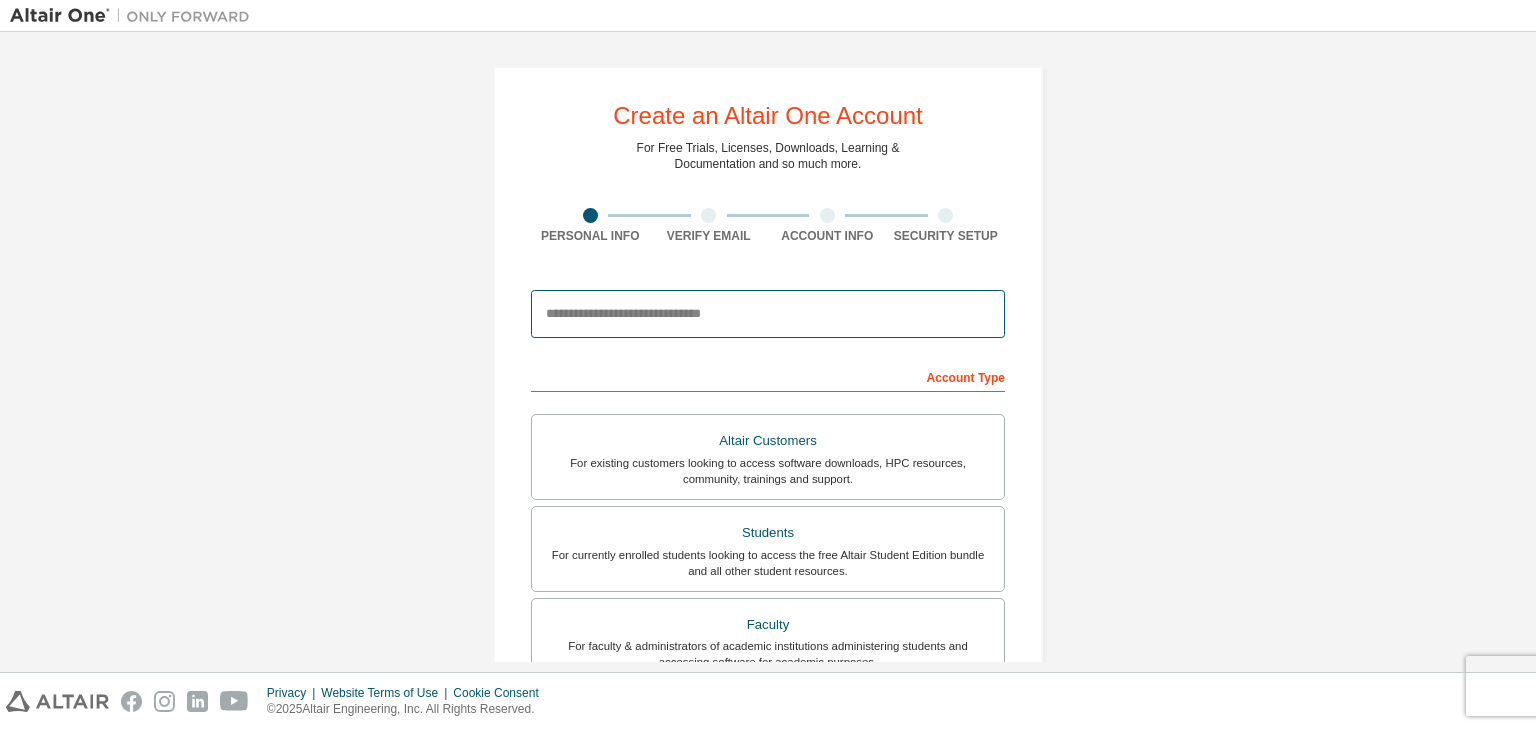 click at bounding box center (768, 314) 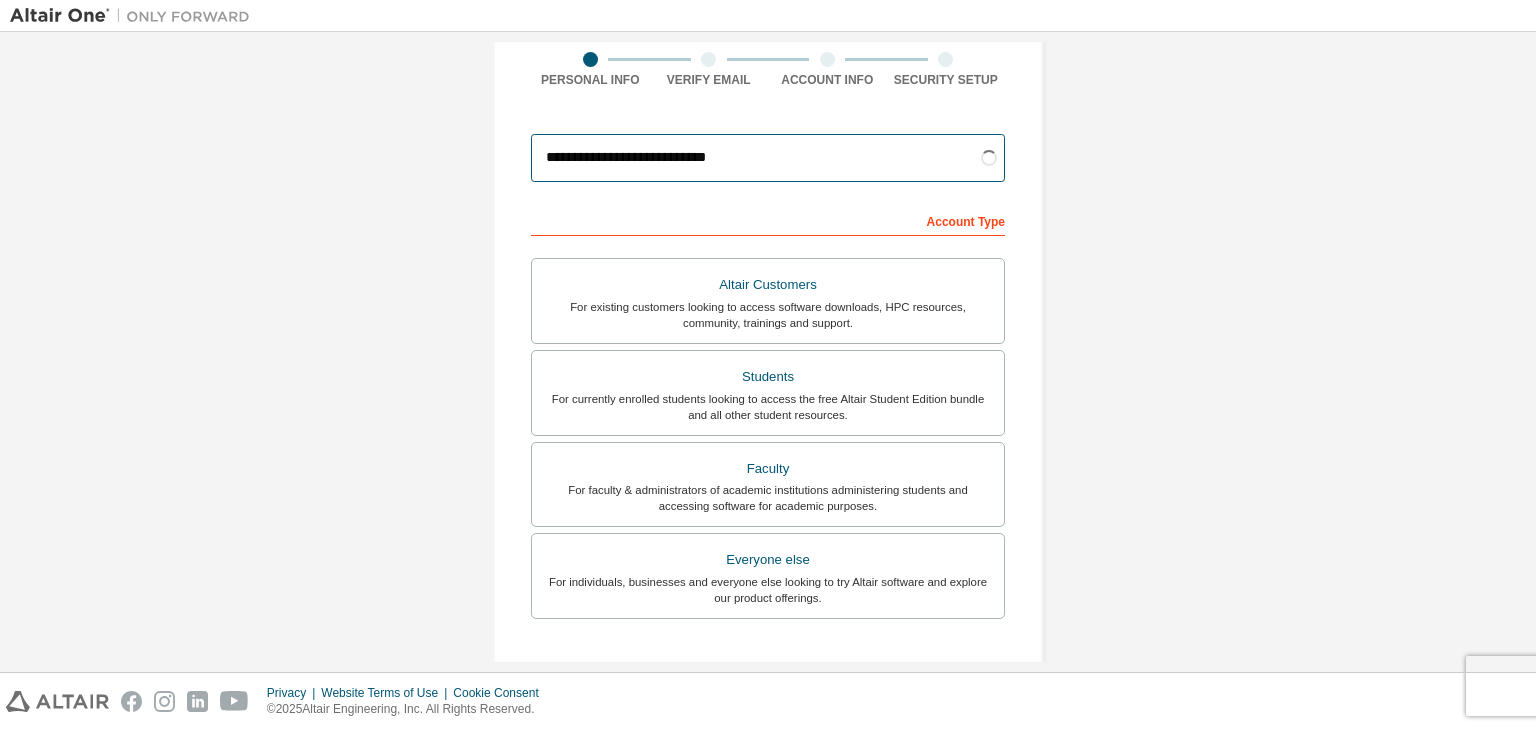 scroll, scrollTop: 160, scrollLeft: 0, axis: vertical 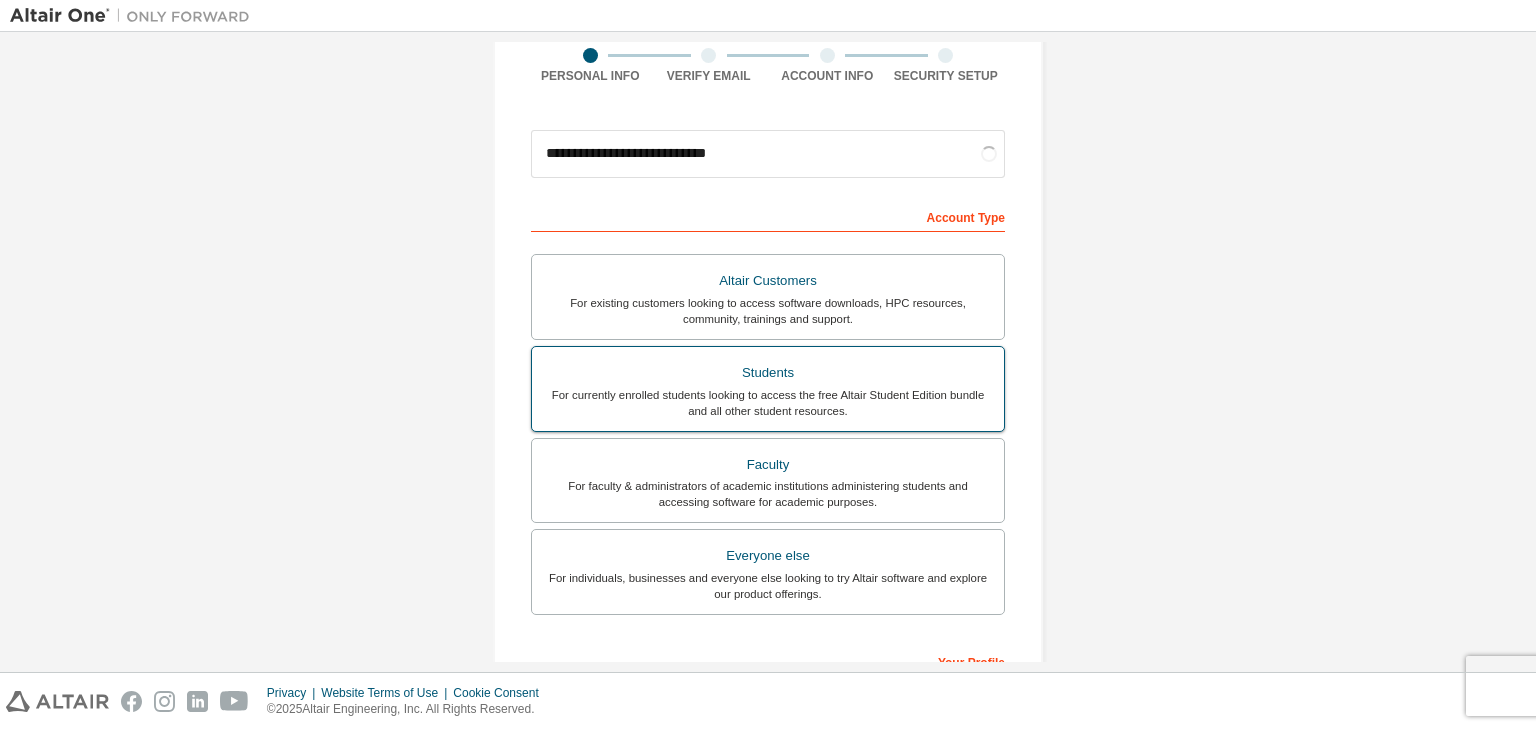 click on "Students" at bounding box center (768, 373) 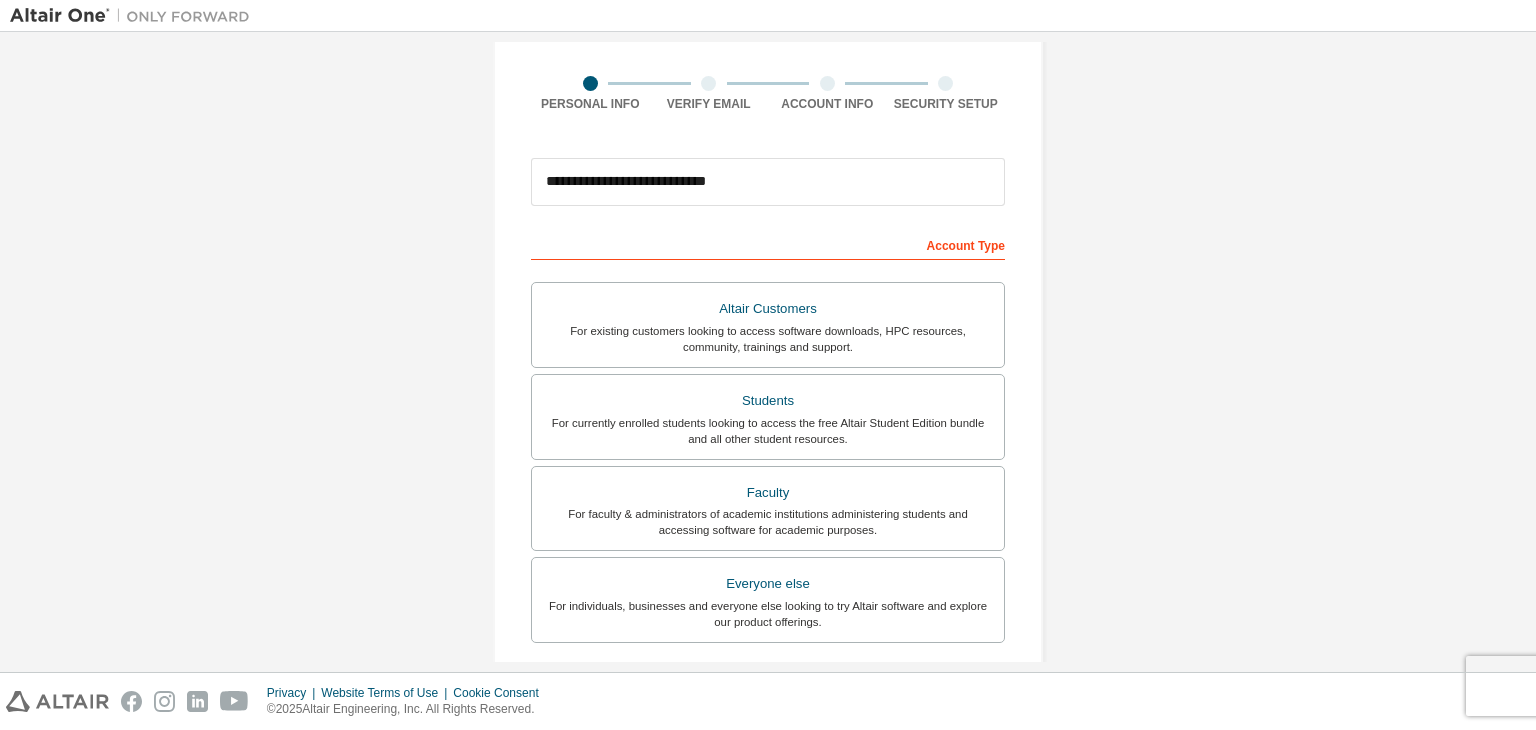 scroll, scrollTop: 132, scrollLeft: 0, axis: vertical 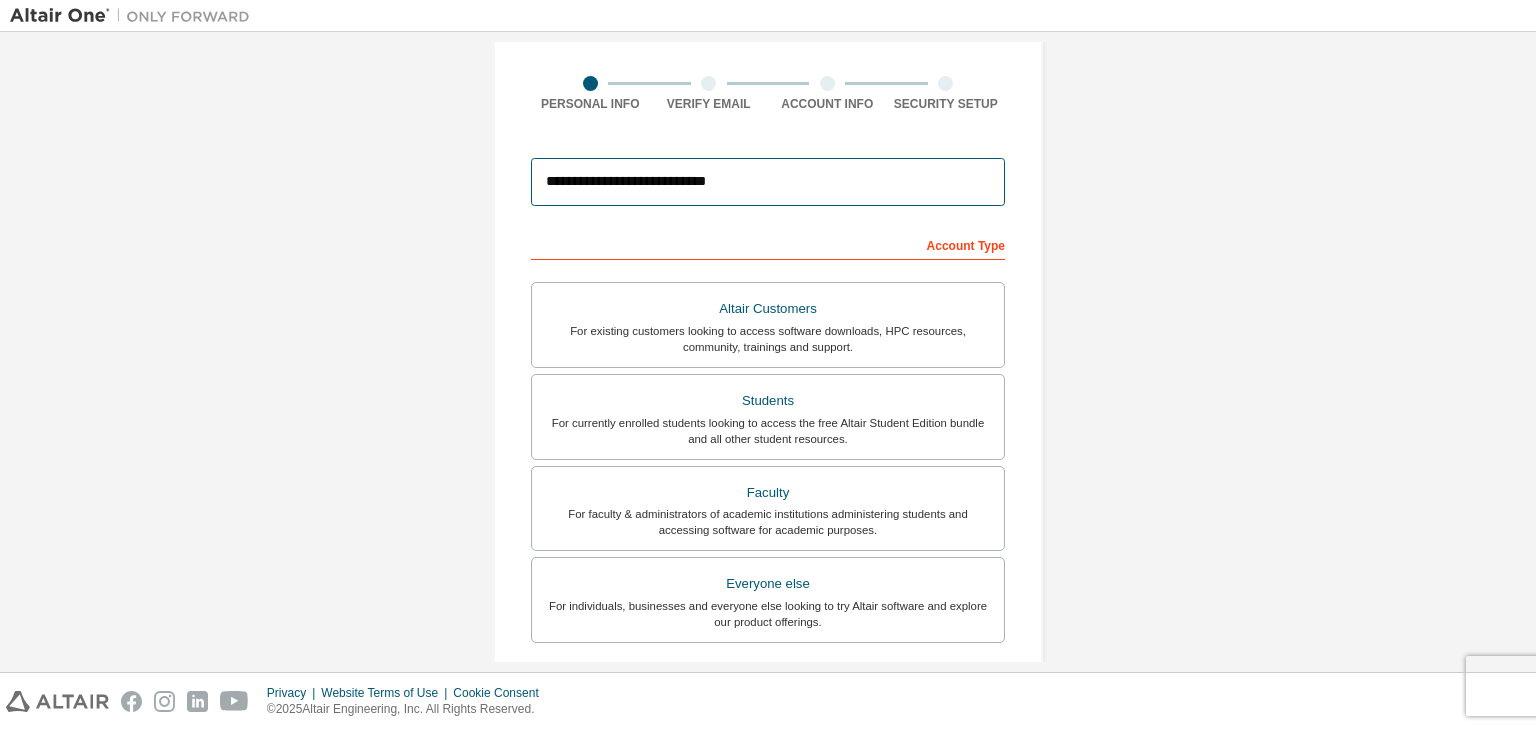 click on "**********" at bounding box center (768, 182) 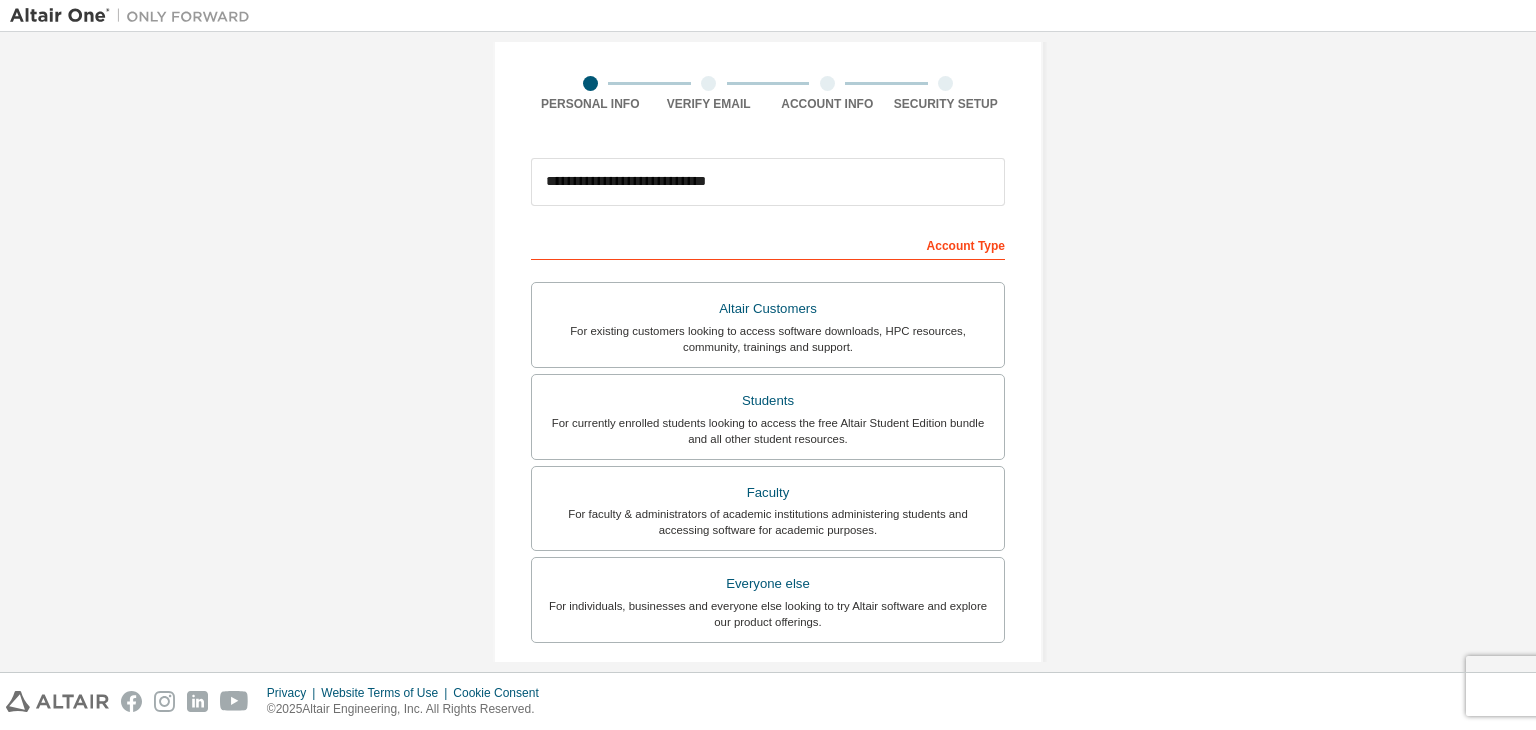 click on "**********" at bounding box center [768, 182] 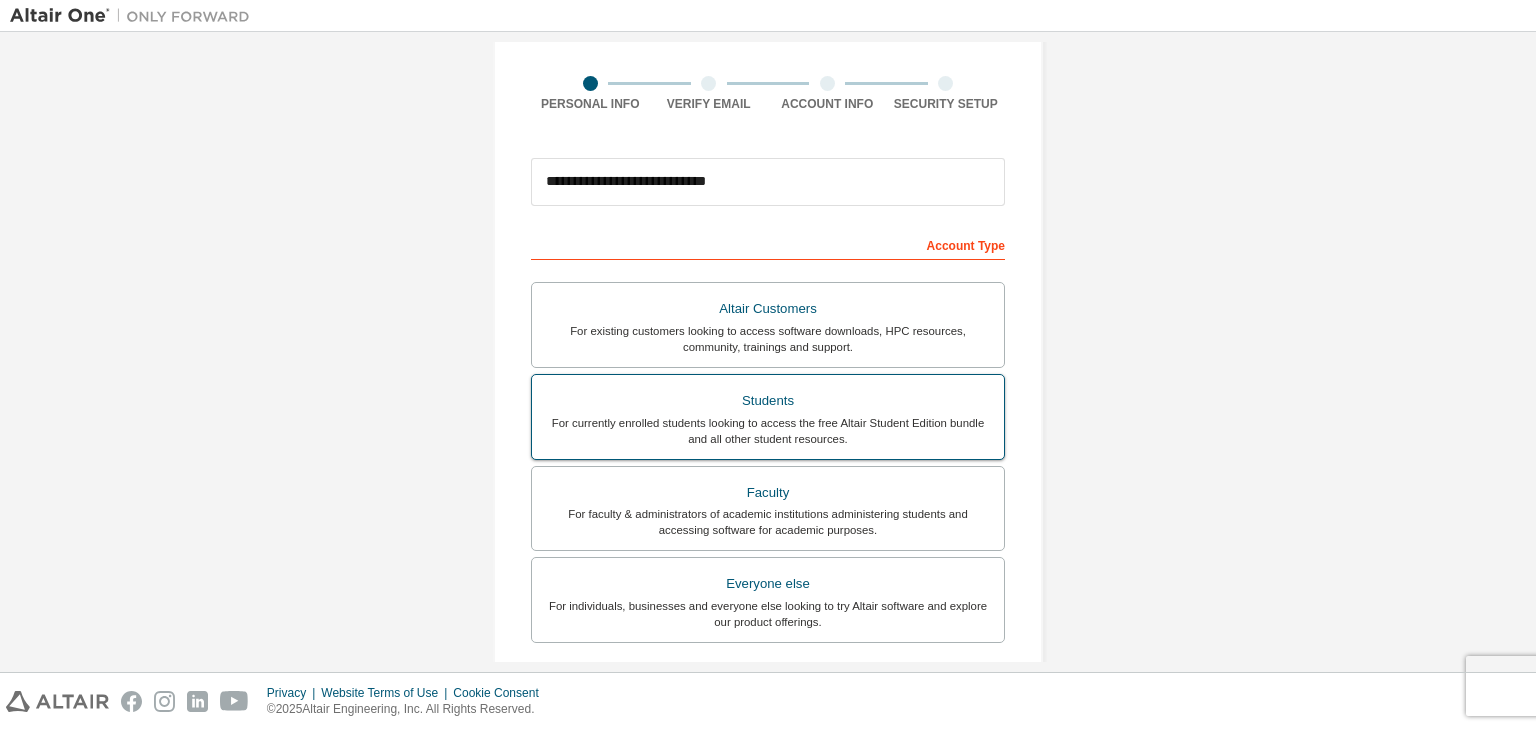 click on "For currently enrolled students looking to access the free Altair Student Edition bundle and all other student resources." at bounding box center (768, 431) 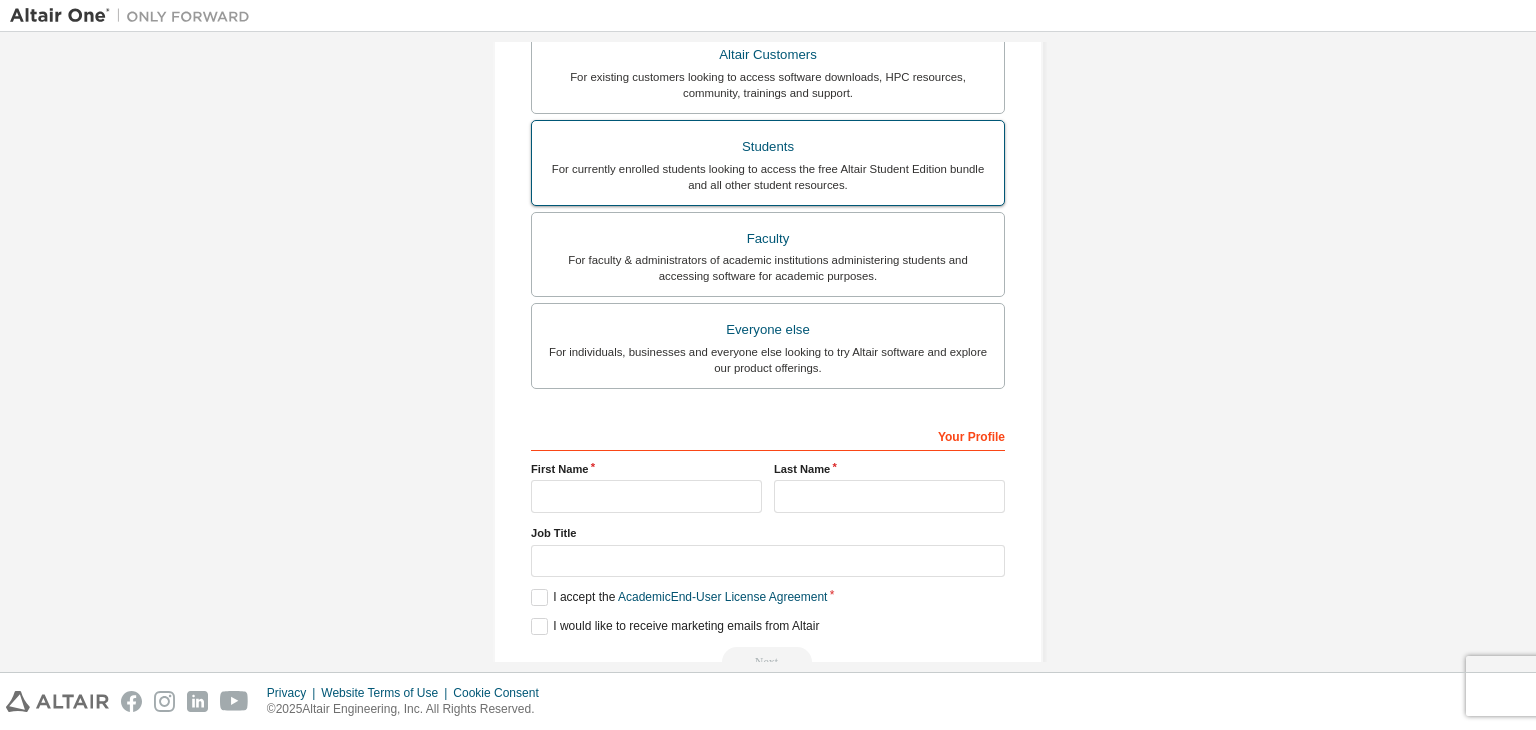 scroll, scrollTop: 435, scrollLeft: 0, axis: vertical 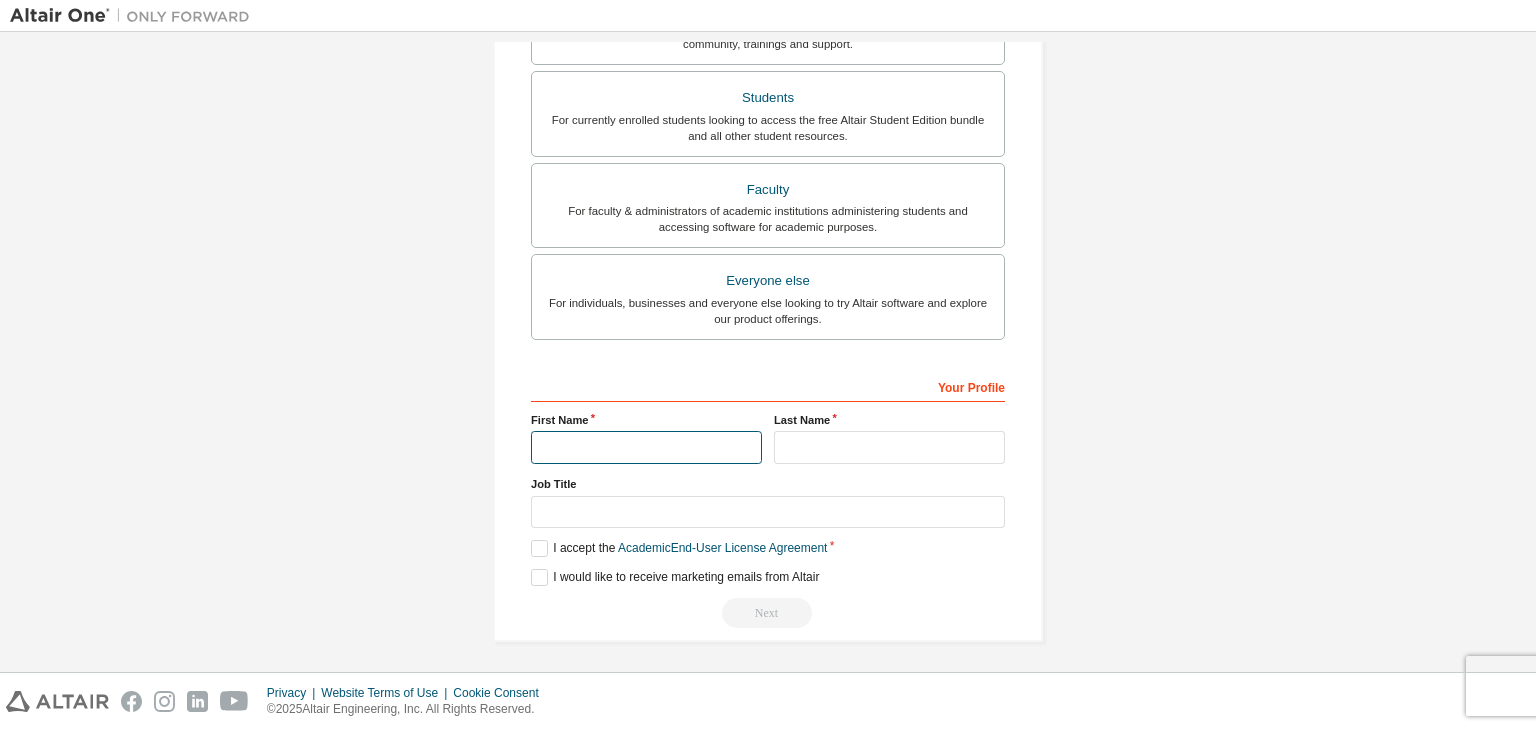 click at bounding box center [646, 447] 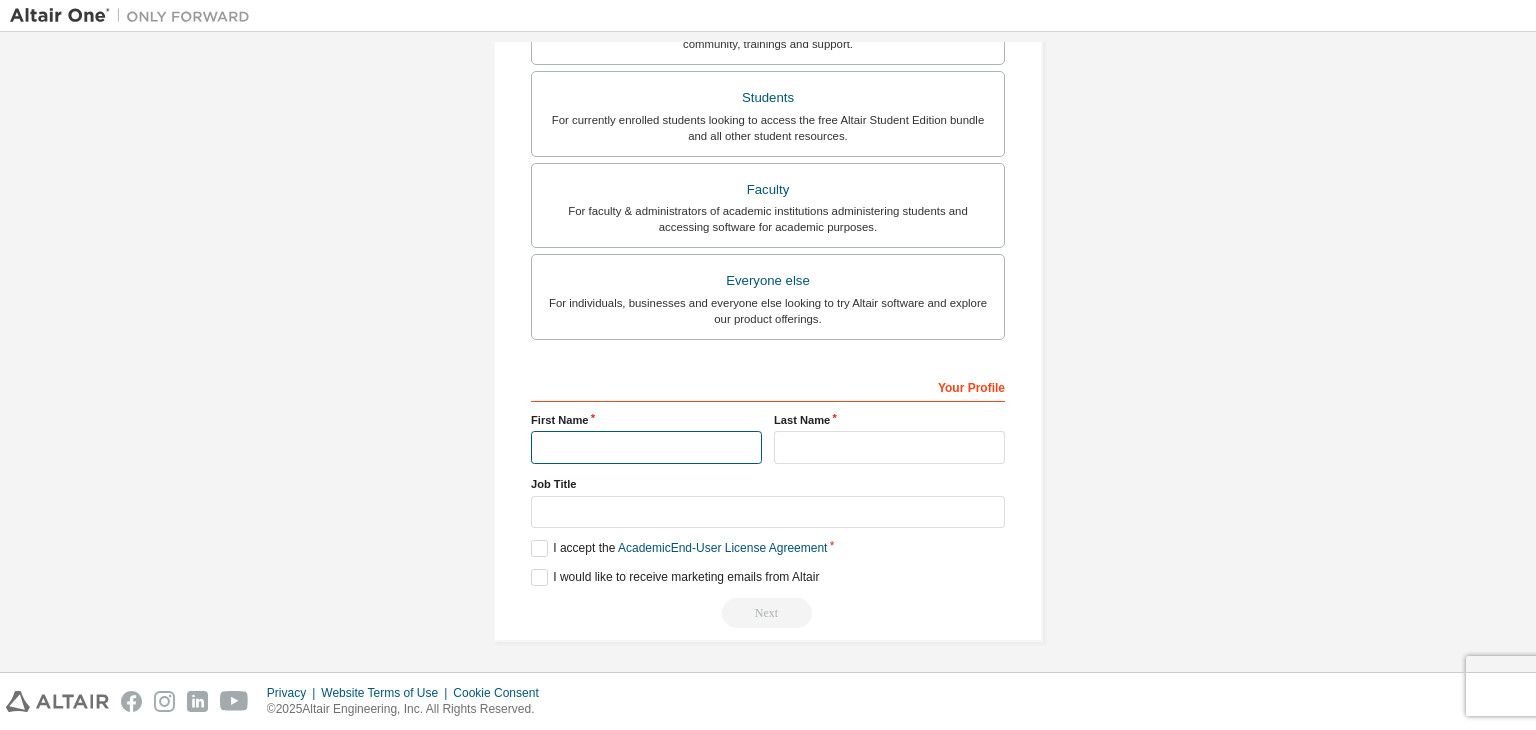 type on "**********" 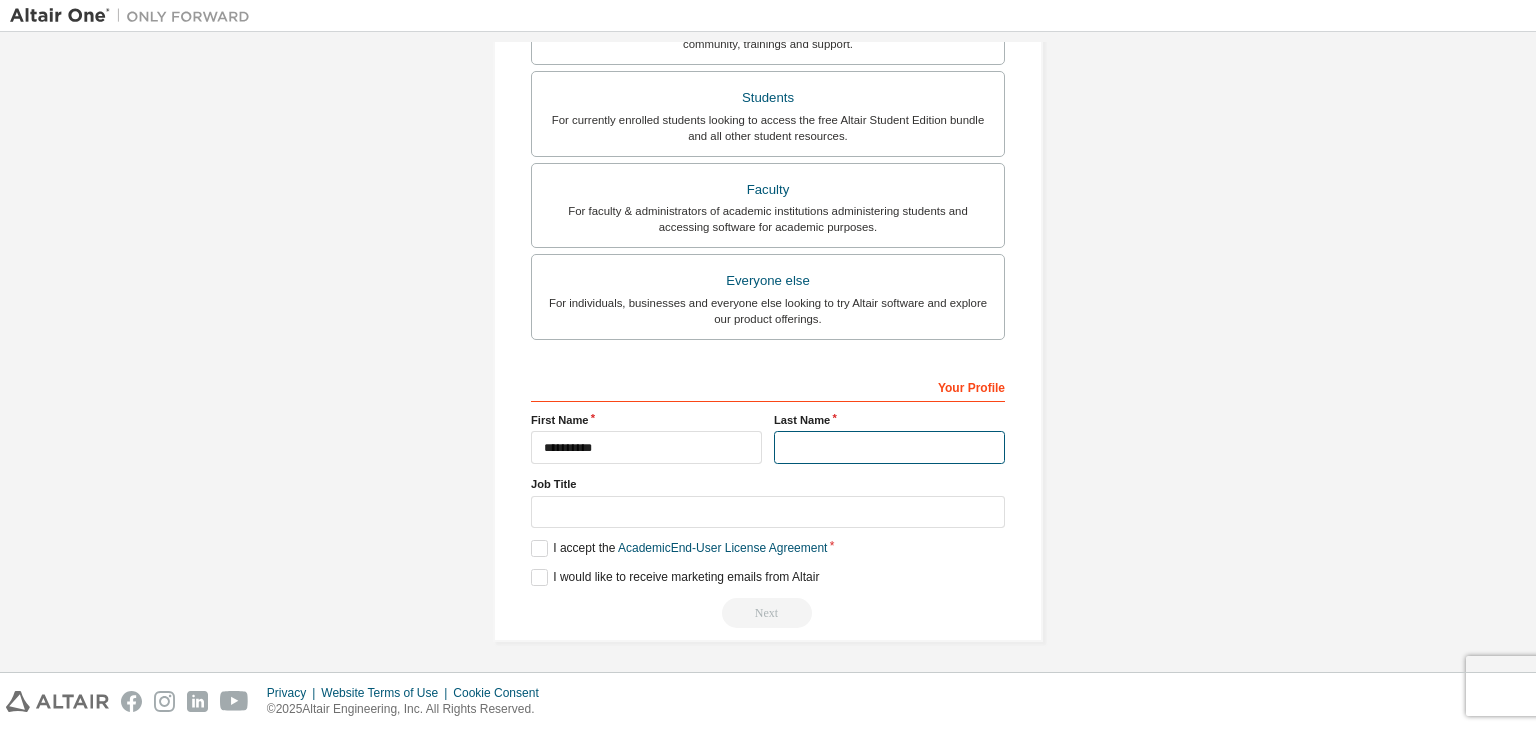 click at bounding box center [889, 447] 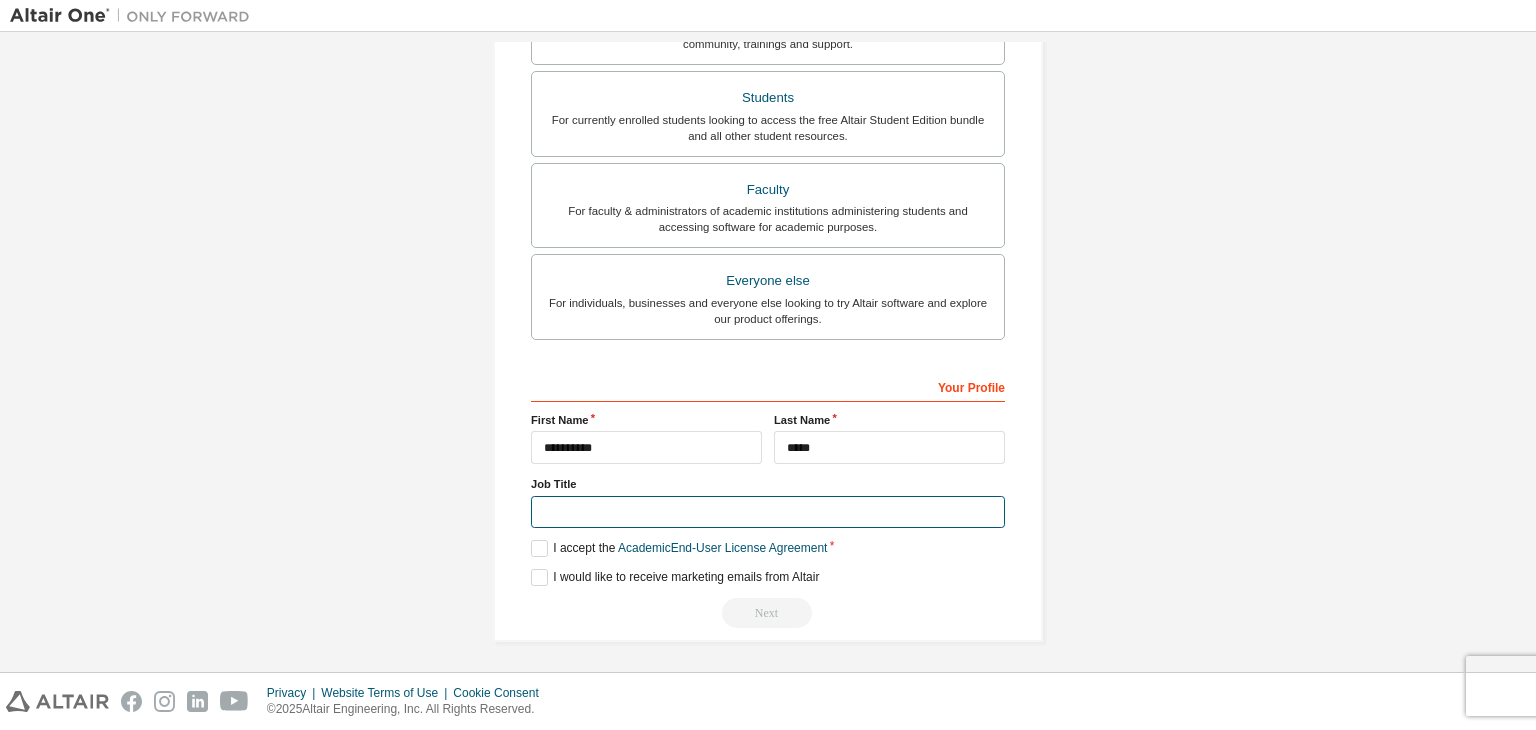 click at bounding box center [768, 512] 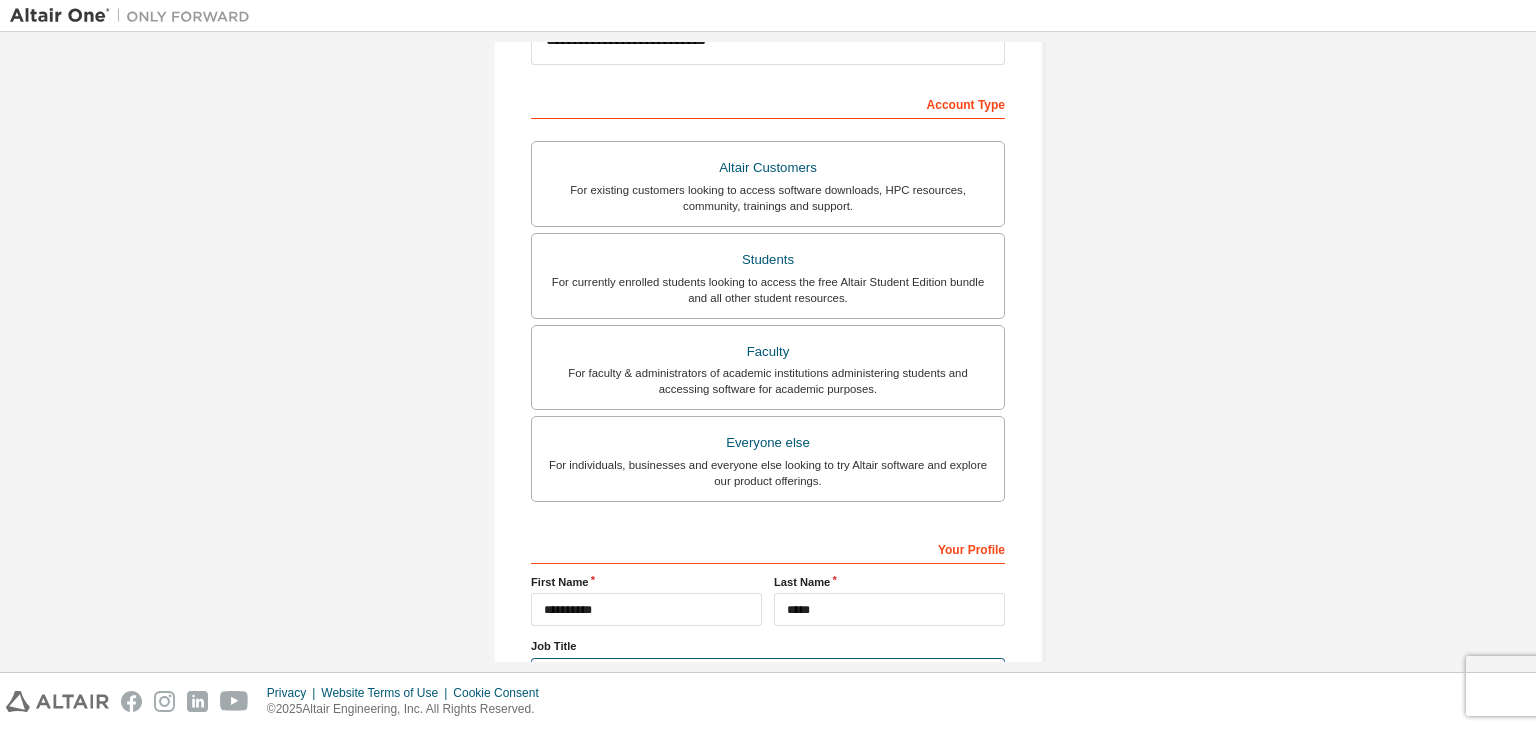 scroll, scrollTop: 435, scrollLeft: 0, axis: vertical 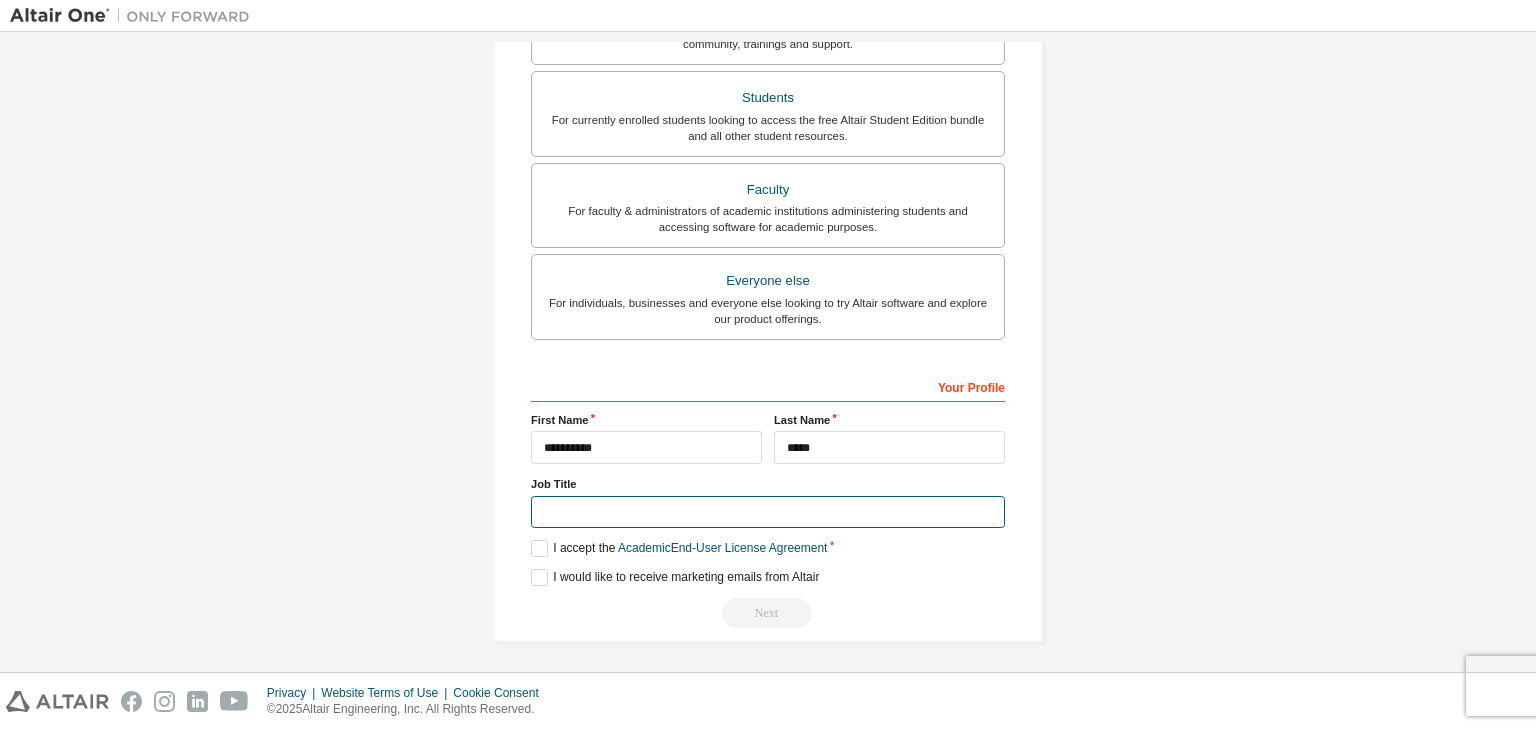 click at bounding box center [768, 512] 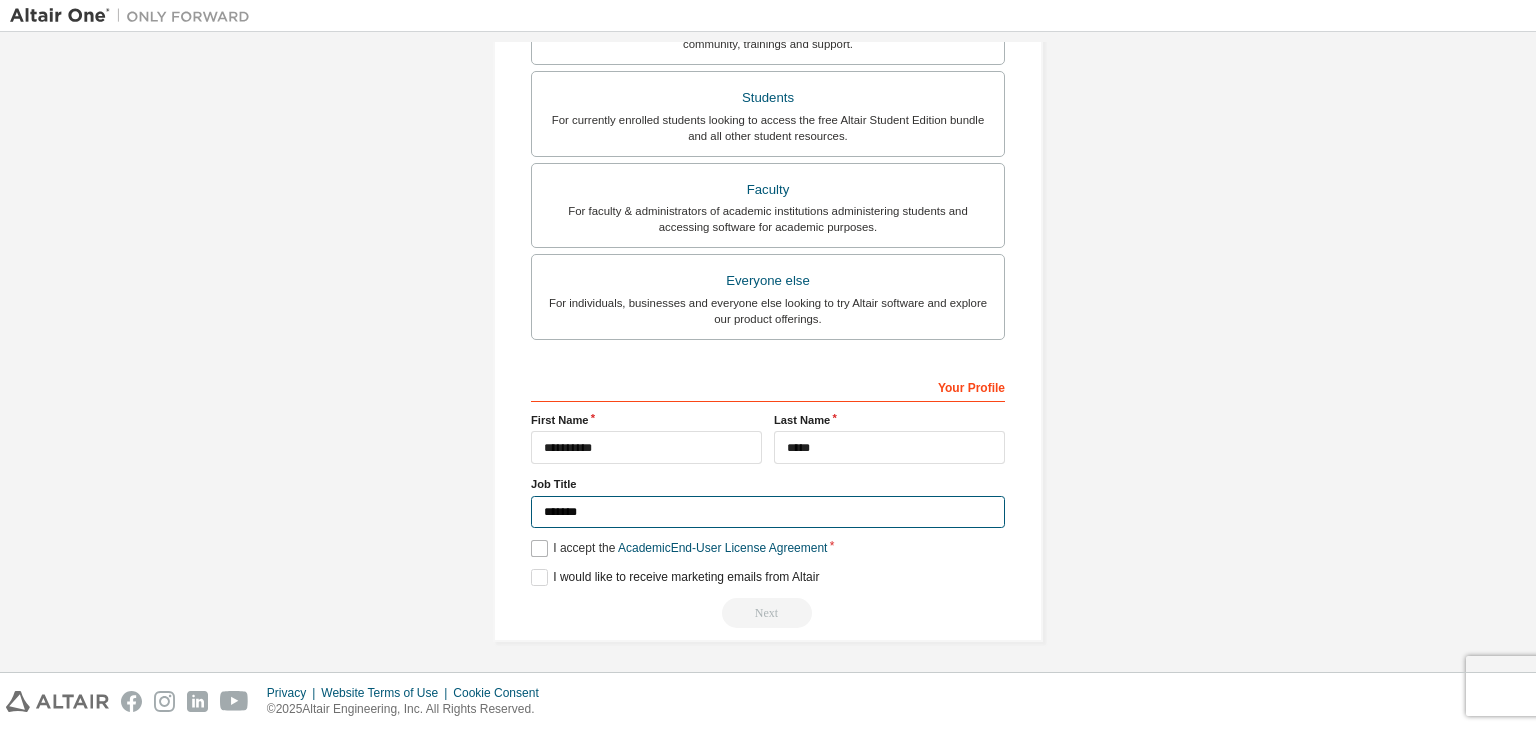 type on "*******" 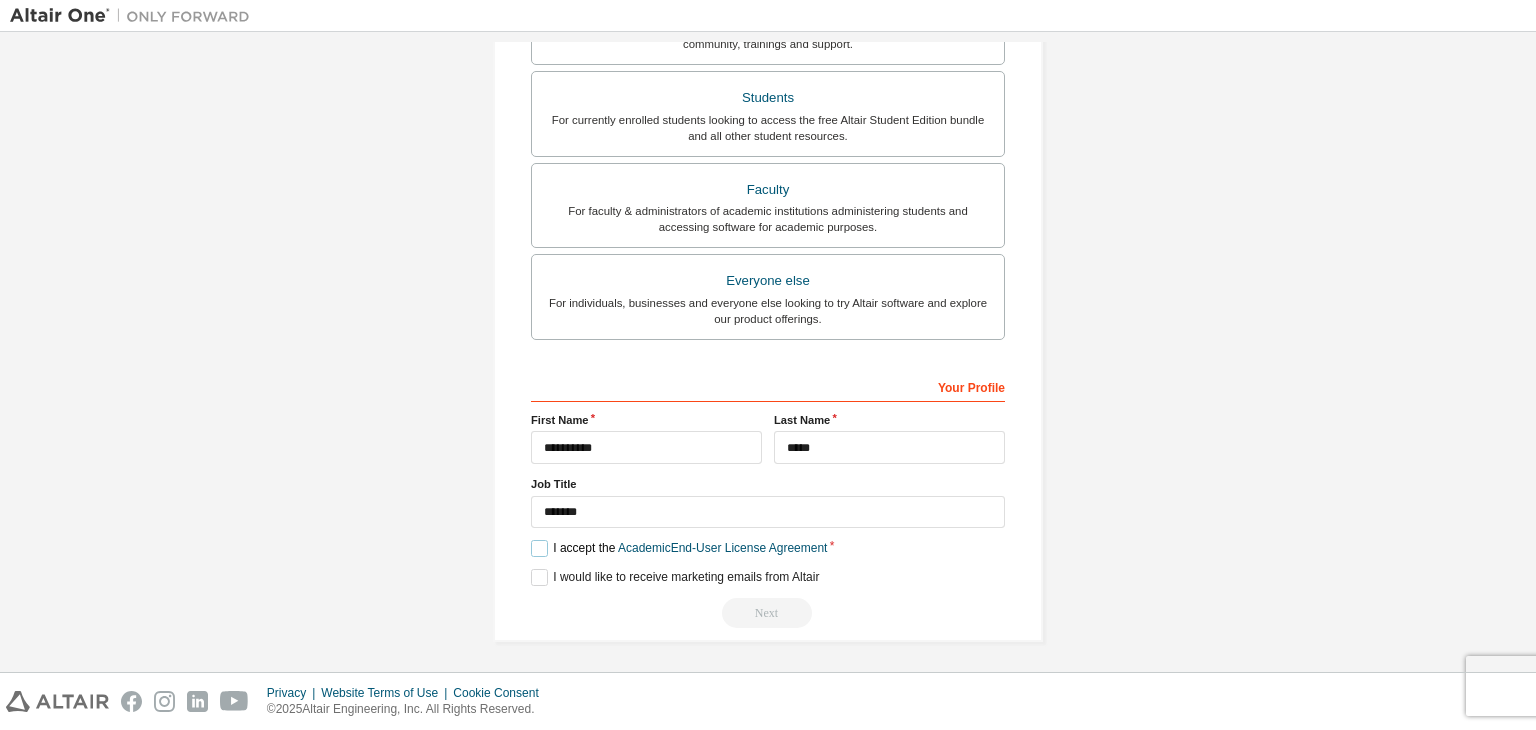click on "I accept the   Academic   End-User License Agreement" at bounding box center [679, 548] 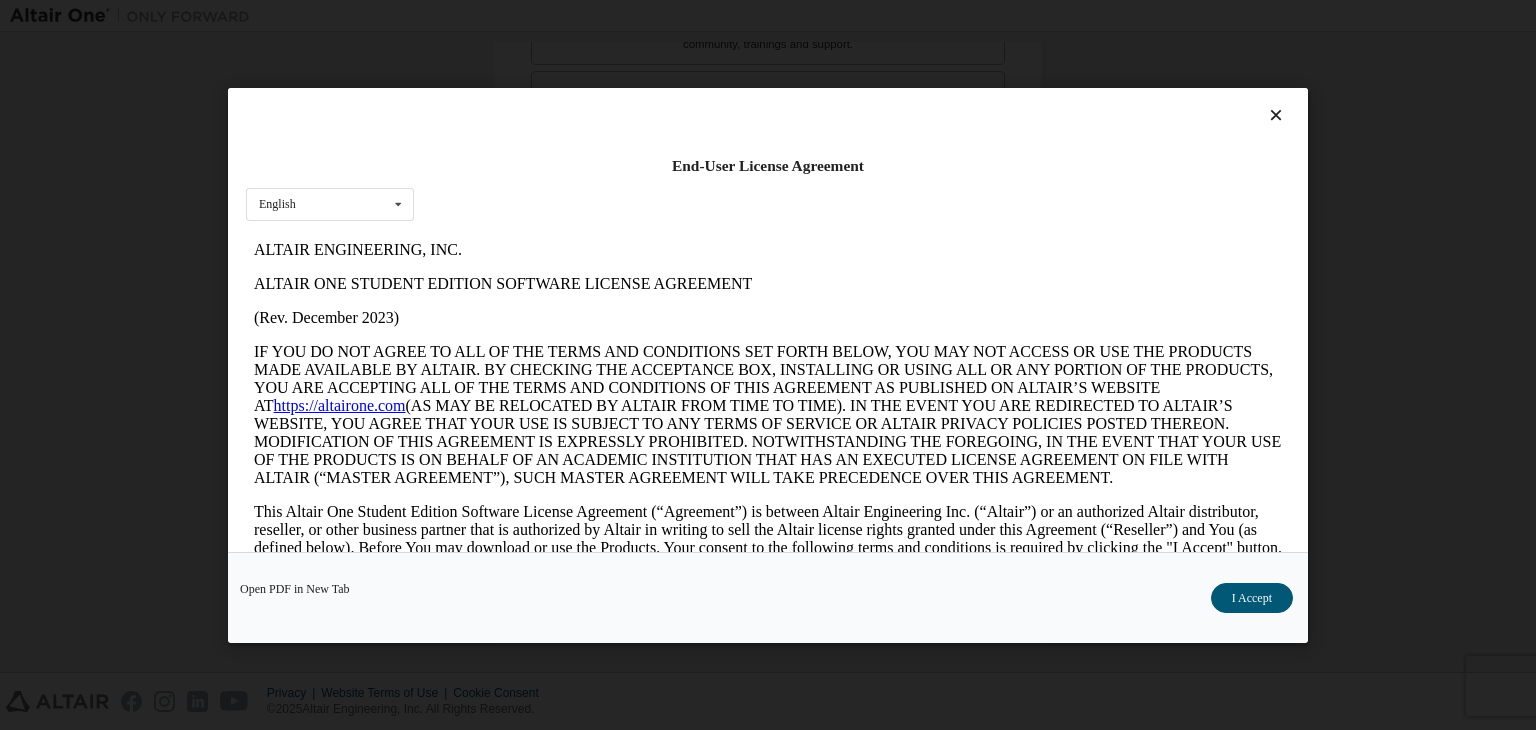 scroll, scrollTop: 0, scrollLeft: 0, axis: both 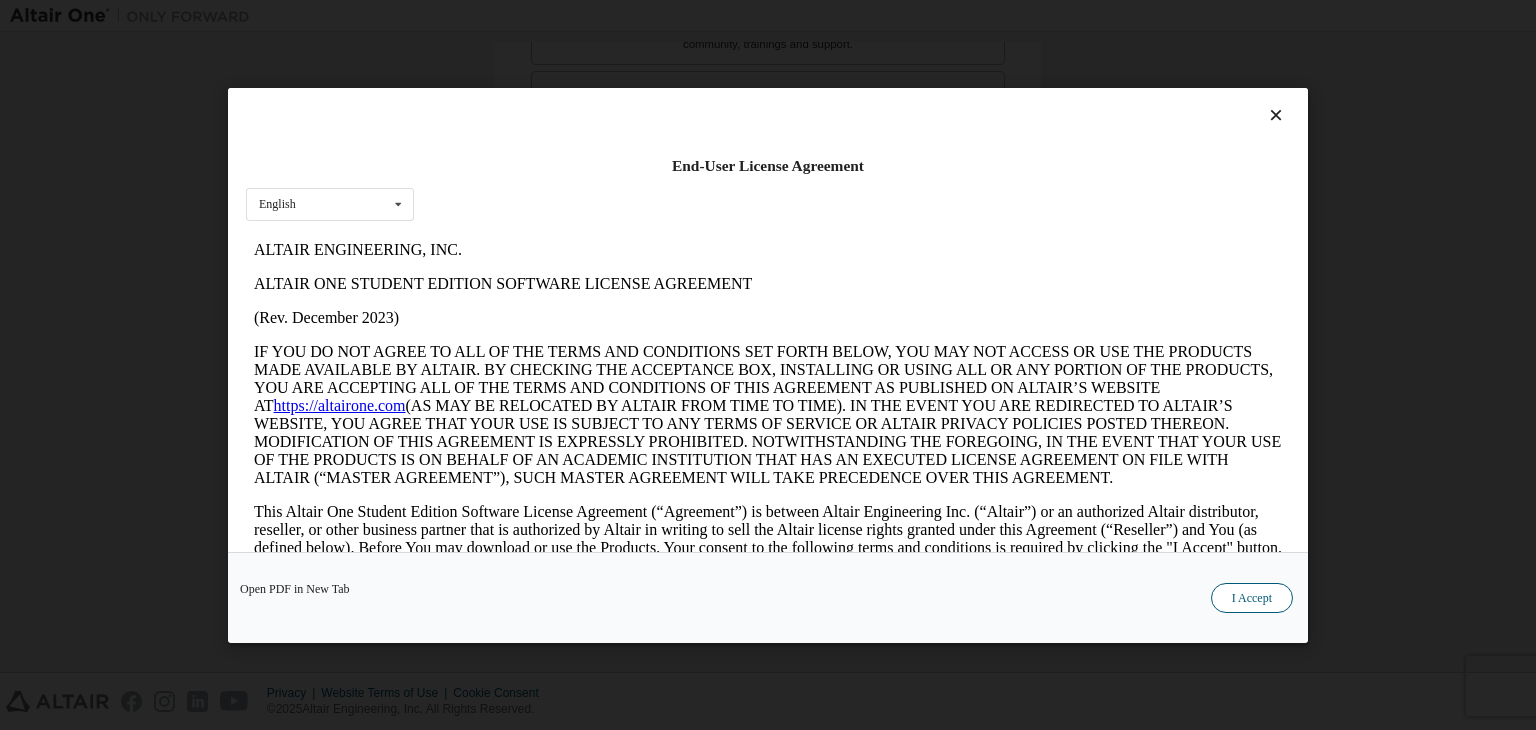 click on "I Accept" at bounding box center [1252, 598] 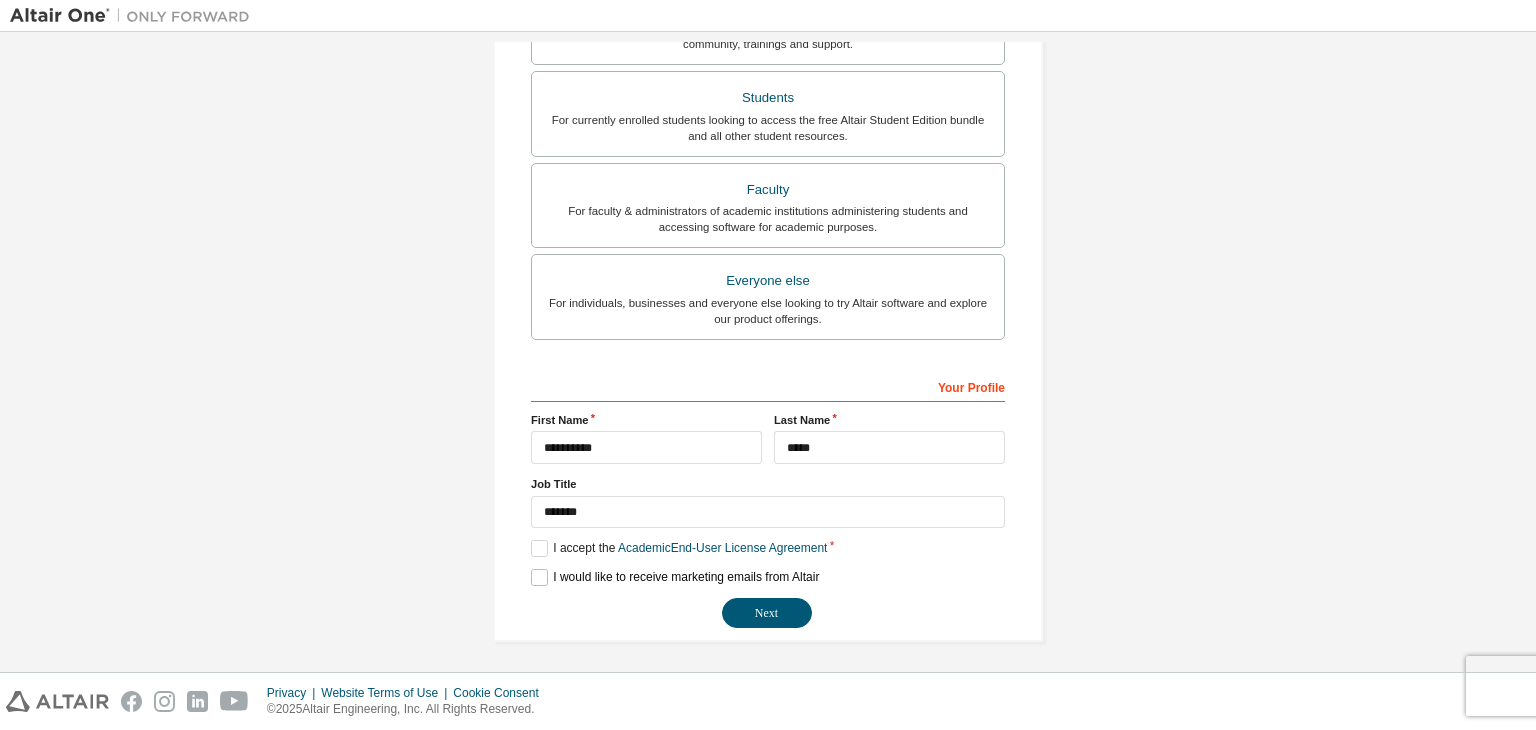 click on "I would like to receive marketing emails from Altair" at bounding box center (675, 577) 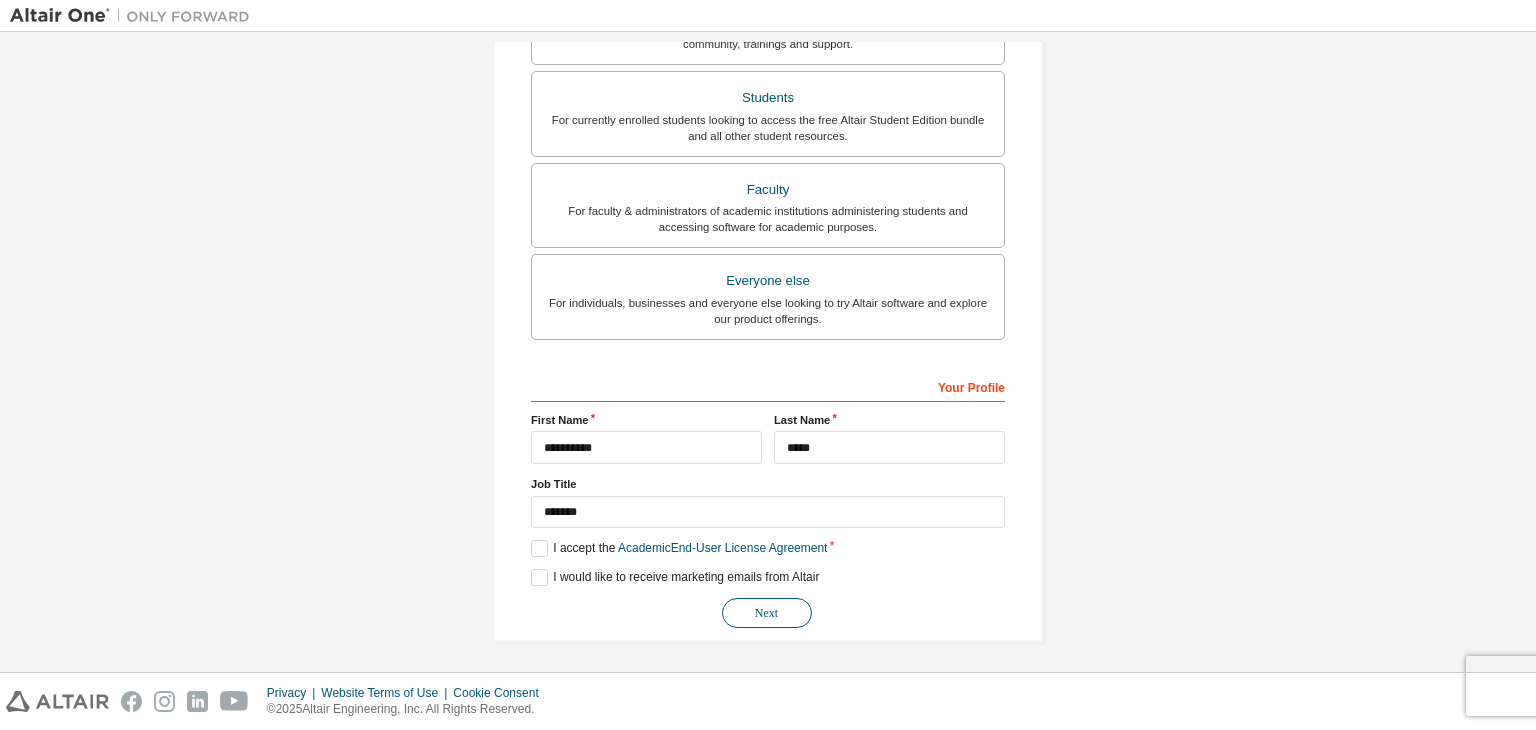 click on "Next" at bounding box center [767, 613] 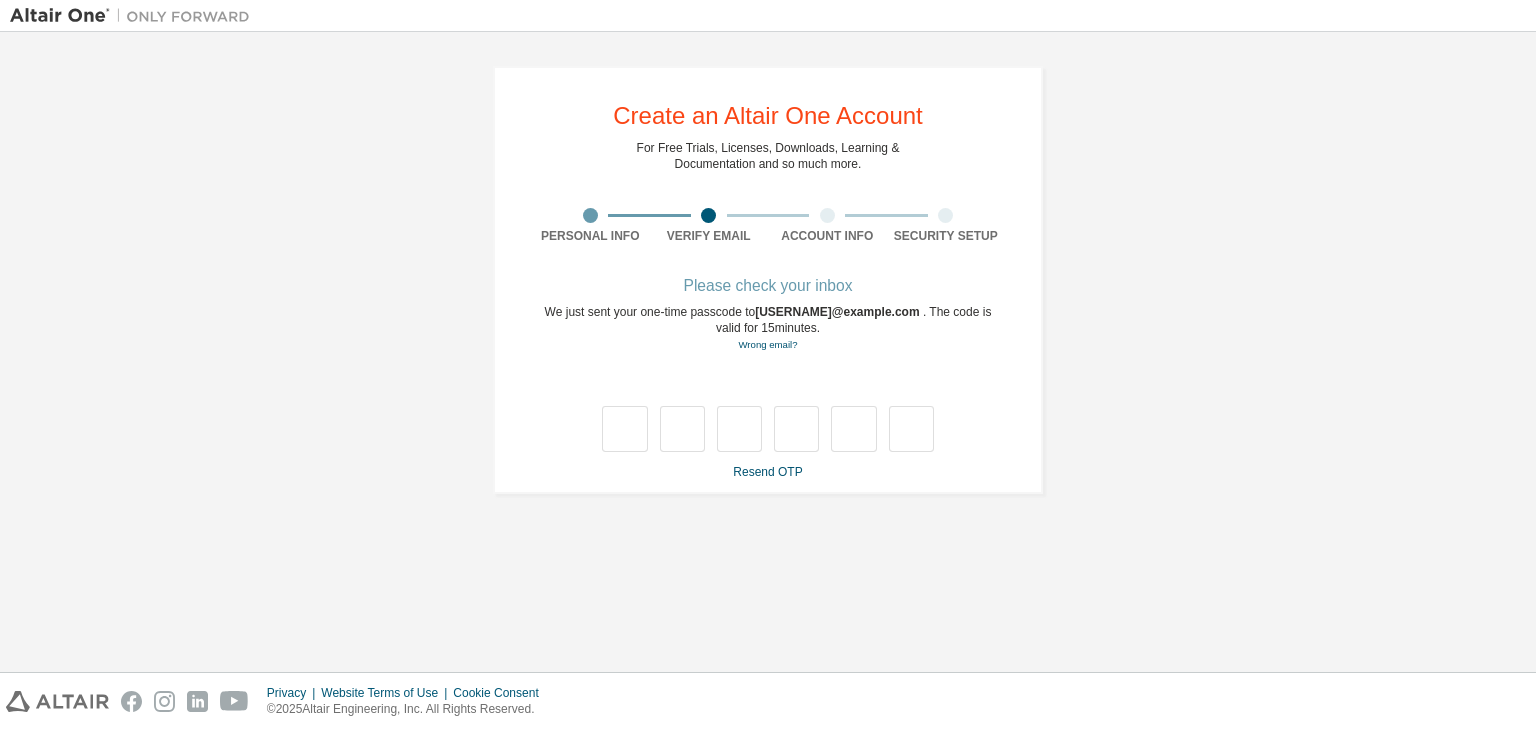 scroll, scrollTop: 0, scrollLeft: 0, axis: both 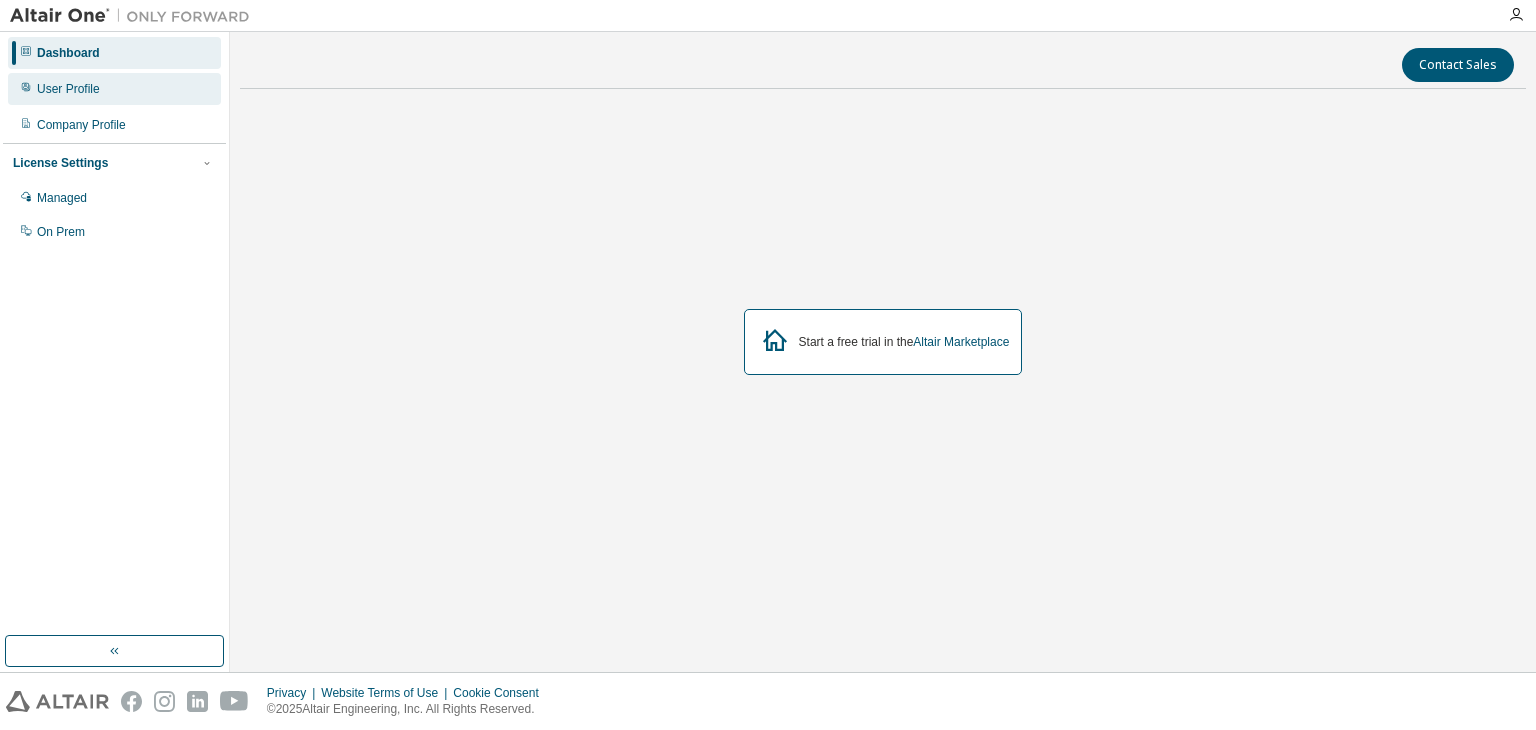 click on "User Profile" at bounding box center [68, 89] 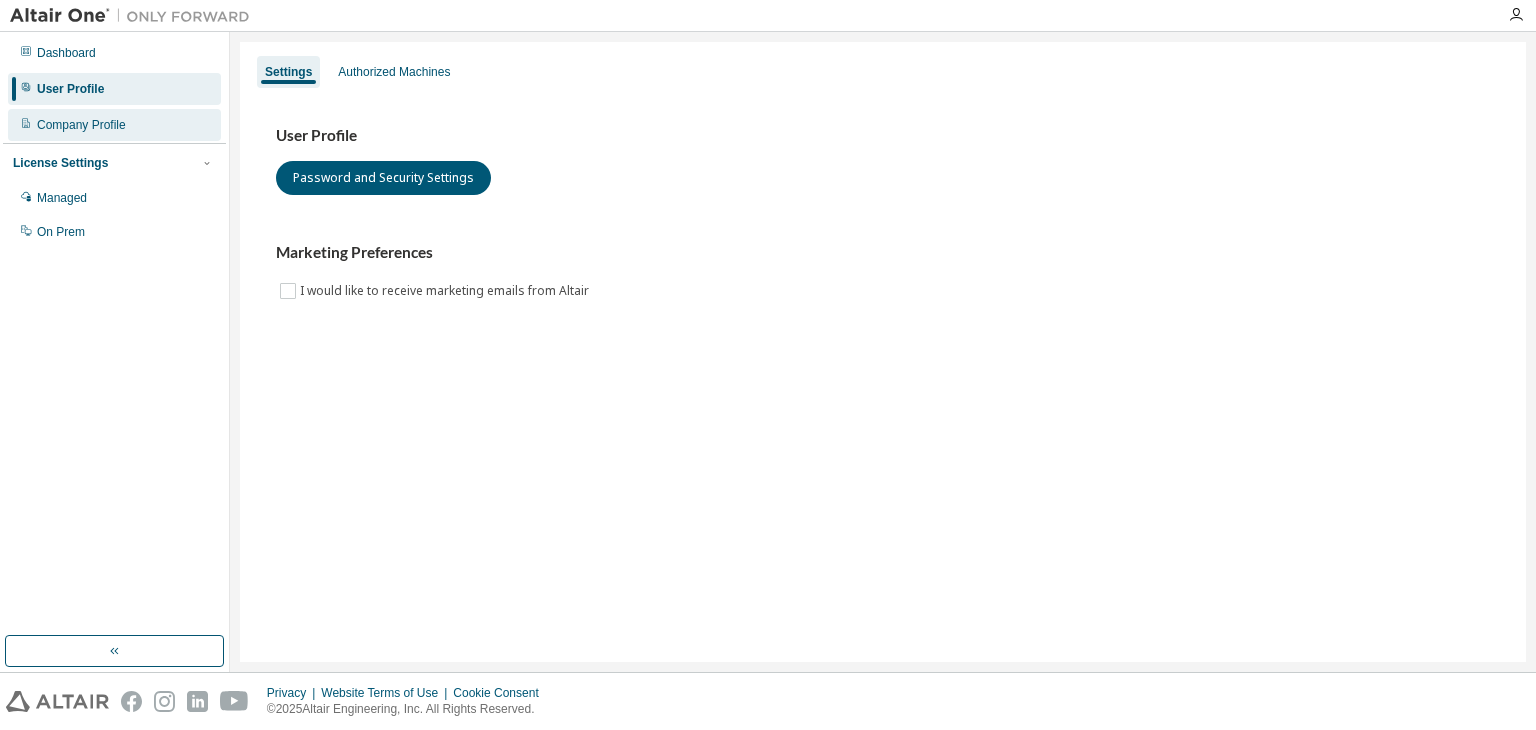 click on "Company Profile" at bounding box center [114, 125] 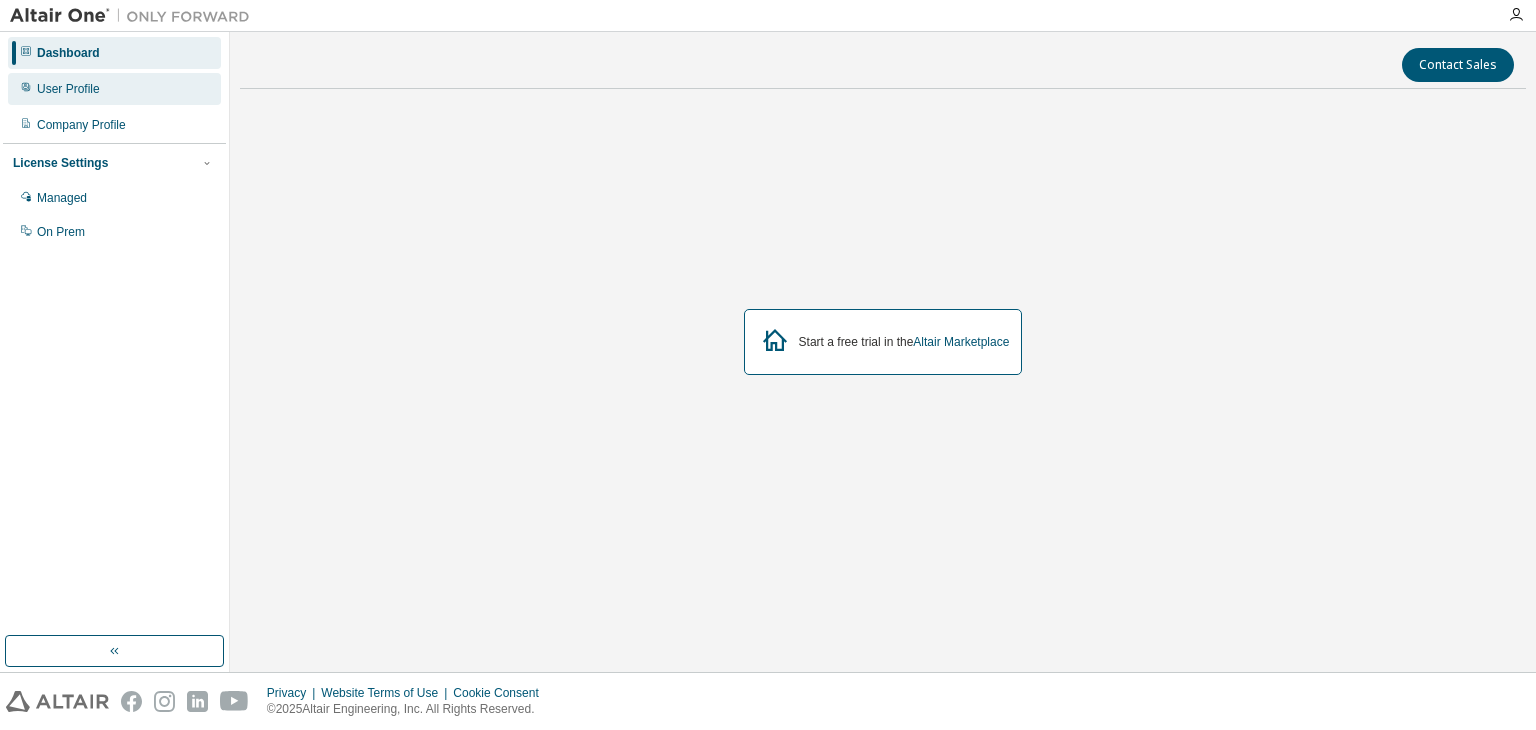 click on "User Profile" at bounding box center [68, 89] 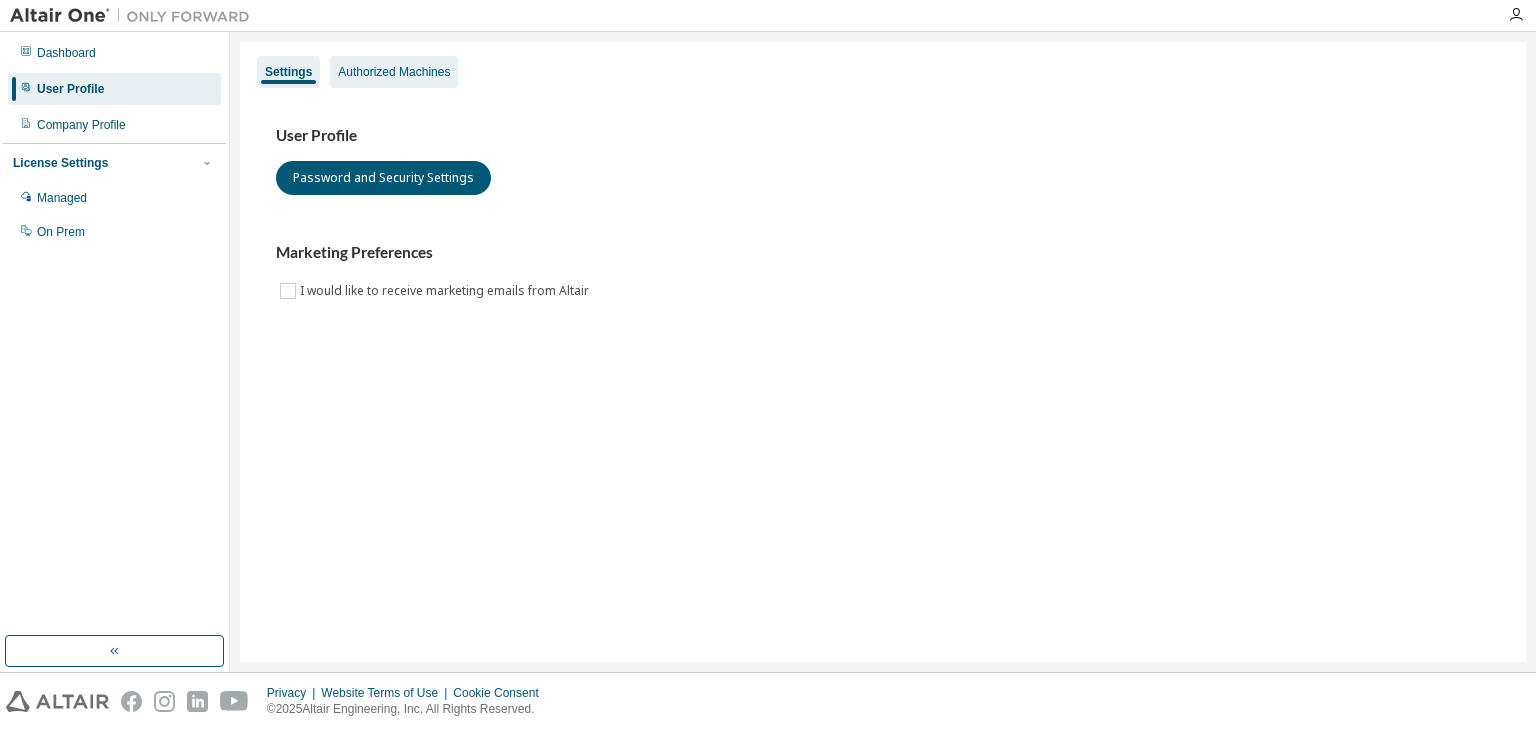 click on "Authorized Machines" at bounding box center [394, 72] 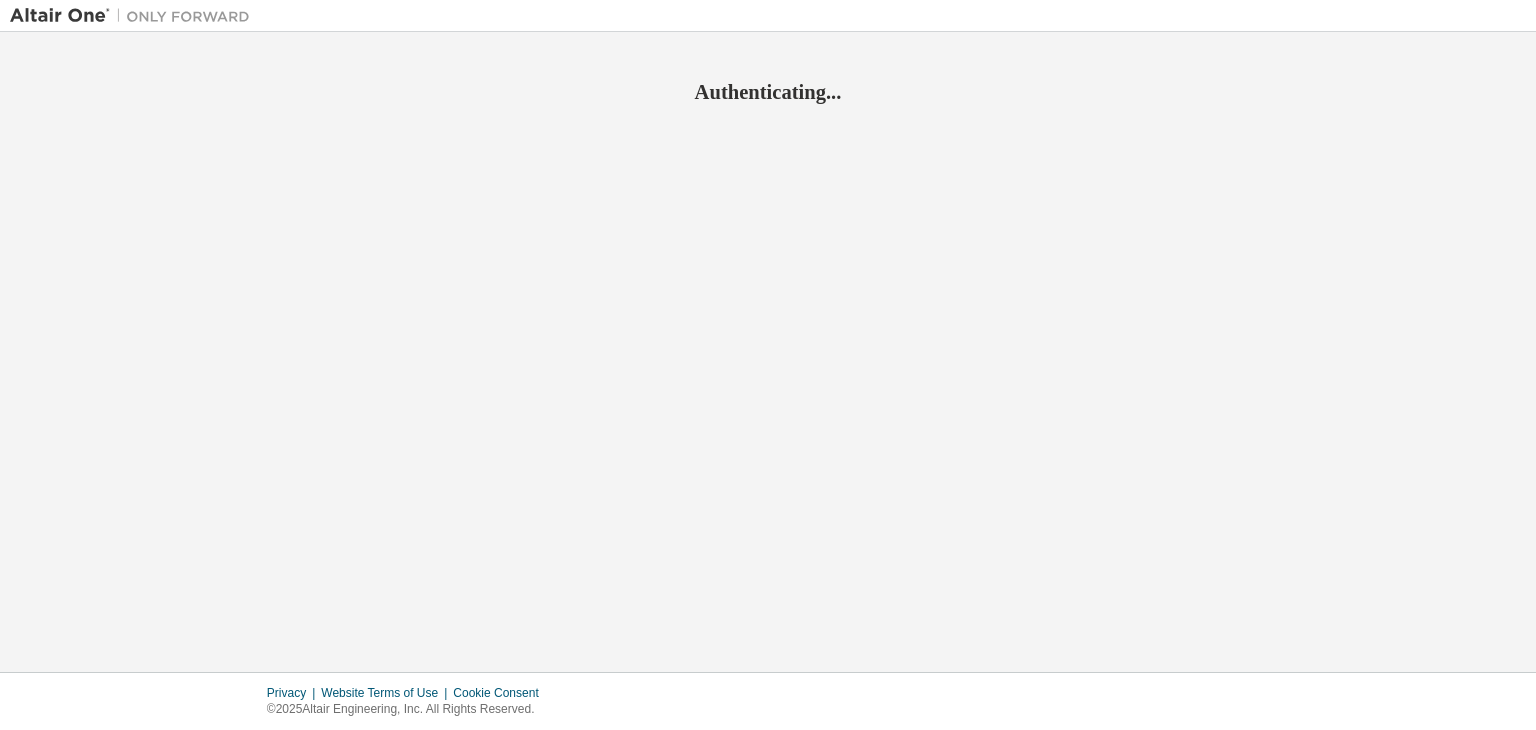 scroll, scrollTop: 0, scrollLeft: 0, axis: both 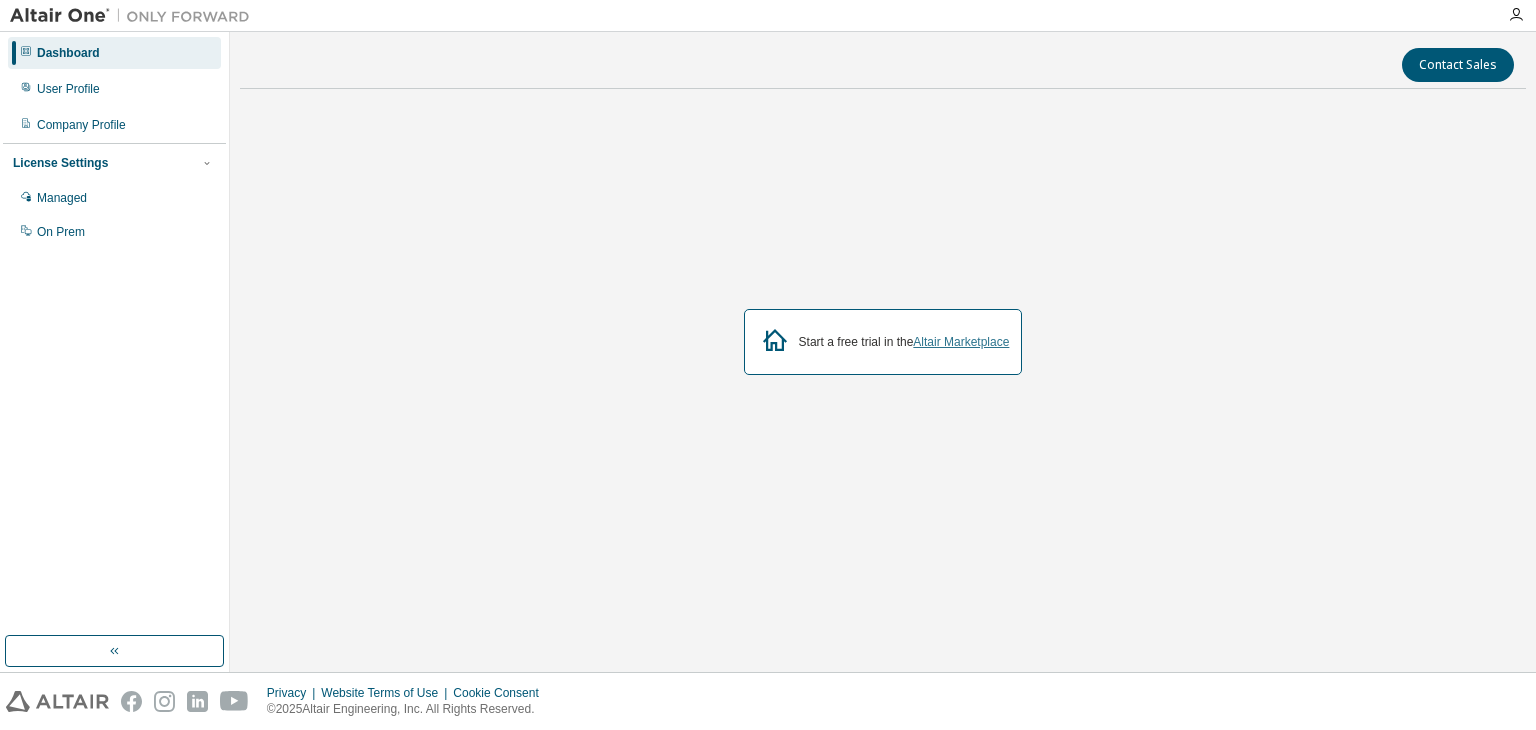 click on "Altair Marketplace" at bounding box center (961, 342) 